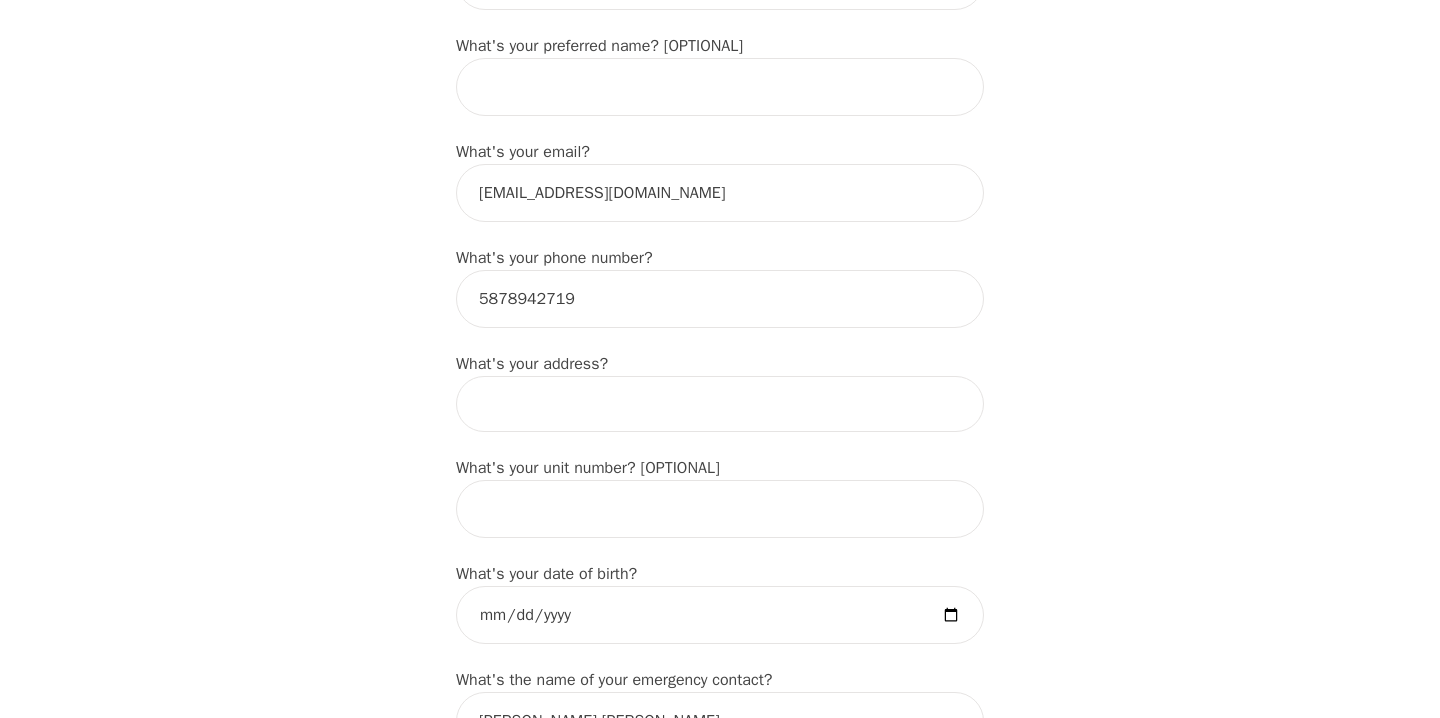 scroll, scrollTop: 0, scrollLeft: 0, axis: both 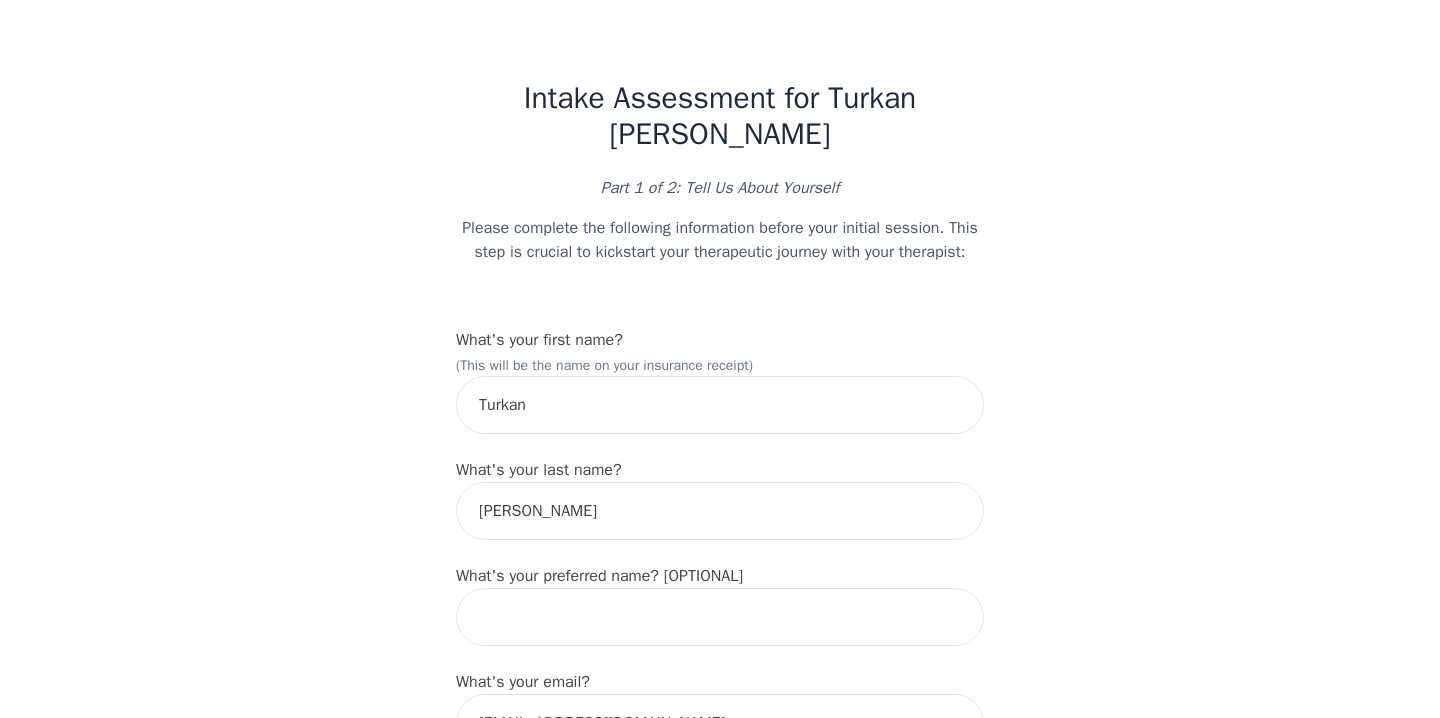 drag, startPoint x: 0, startPoint y: 0, endPoint x: 495, endPoint y: 541, distance: 733.28436 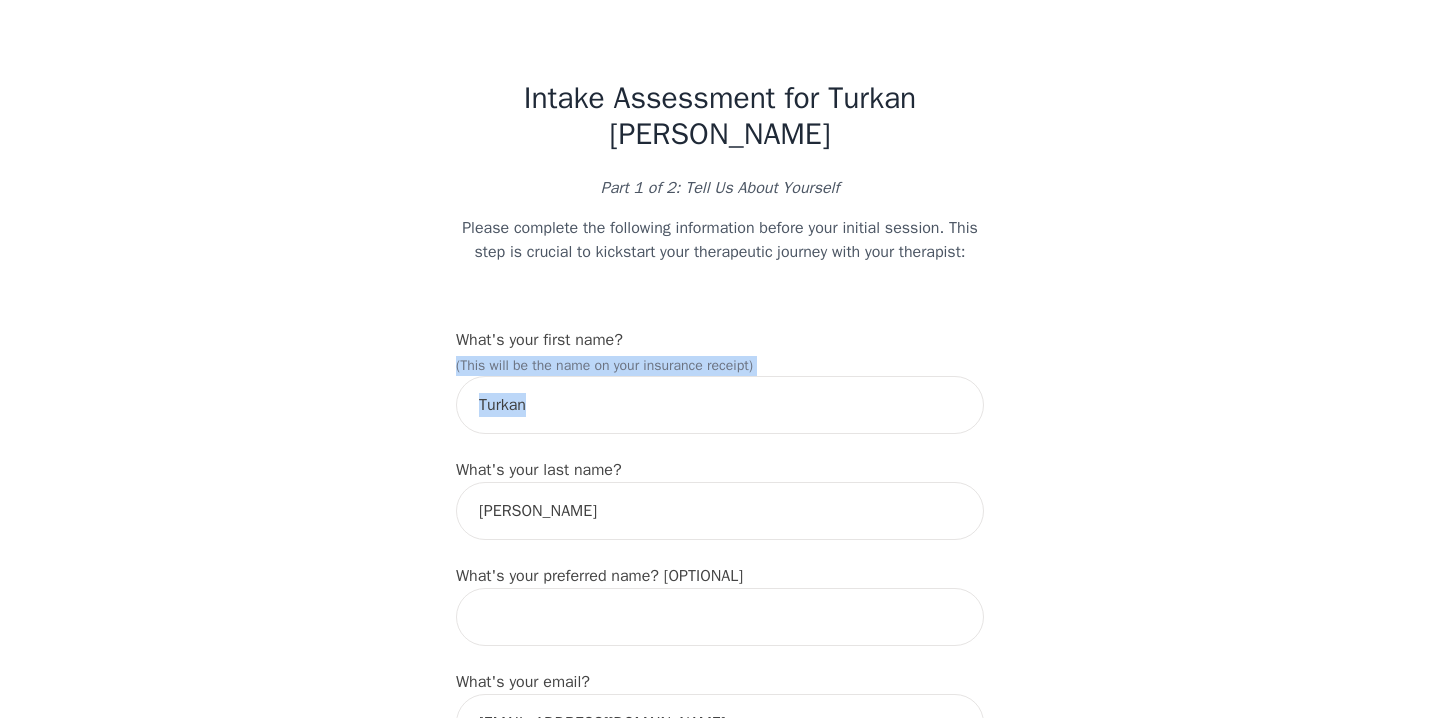 click on "Intake Assessment for Turkan [PERSON_NAME] Part 1 of 2: Tell Us About Yourself Please complete the following information before your initial session. This step is crucial to kickstart your therapeutic journey with your therapist: What's your first name? (This will be the name on your insurance receipt) [PERSON_NAME] What's your last name? [PERSON_NAME] What's your preferred name? [OPTIONAL] What's your email? [EMAIL_ADDRESS][DOMAIN_NAME] What's your phone number? [PHONE_NUMBER] What's your address? What's your unit number? [OPTIONAL] What's your date of birth? What's the name of your emergency contact? [PERSON_NAME] [PERSON_NAME] What's the phone number of your emergency contact? [PHONE_NUMBER] What's the full name of your primary care physician? What's the phone number of your primary care physician? Below are optional questions - Please tell us more about yourself: What is your gender? -Select- [DEMOGRAPHIC_DATA] [DEMOGRAPHIC_DATA] [DEMOGRAPHIC_DATA] [DEMOGRAPHIC_DATA] [DEMOGRAPHIC_DATA] prefer_not_to_say What are your preferred pronouns? -Select- he/him she/her they/them ze/zir xe/xem ey/em e/e" at bounding box center (720, 1527) 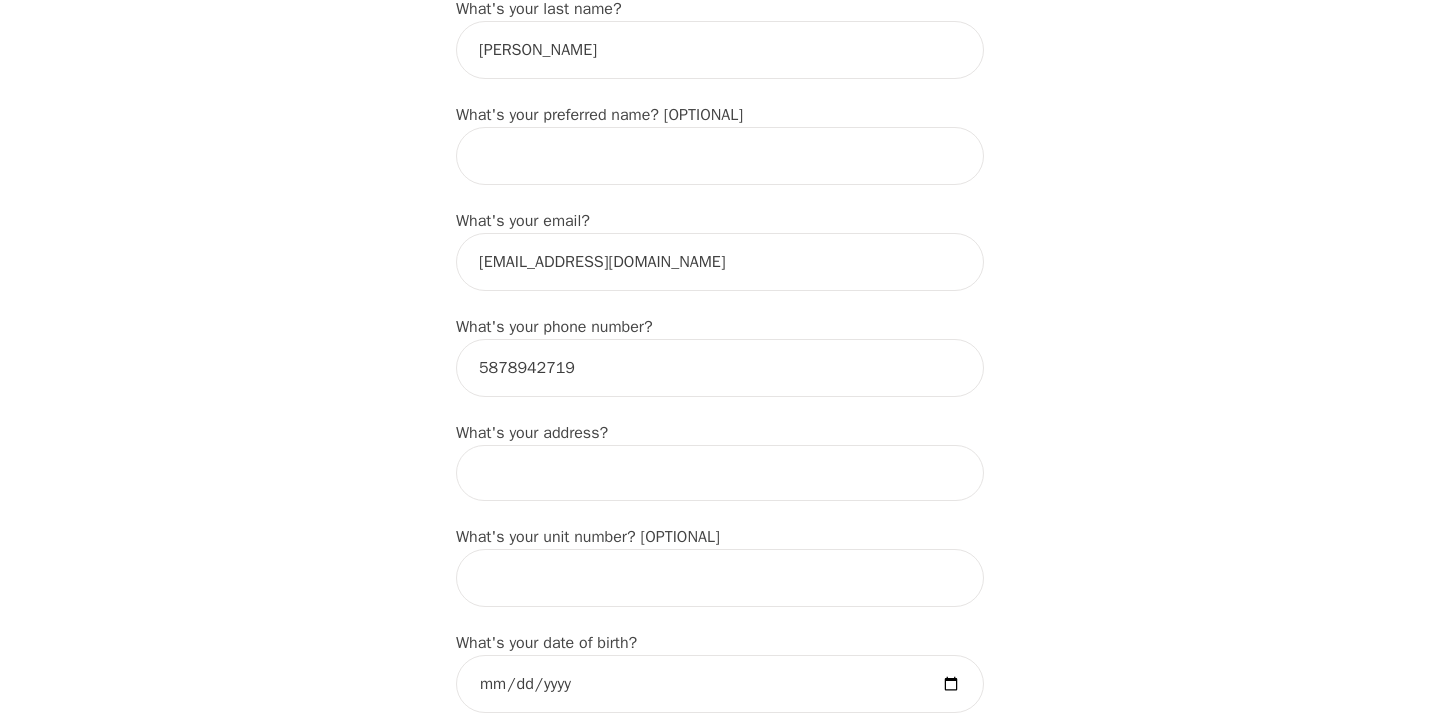 scroll, scrollTop: 472, scrollLeft: 0, axis: vertical 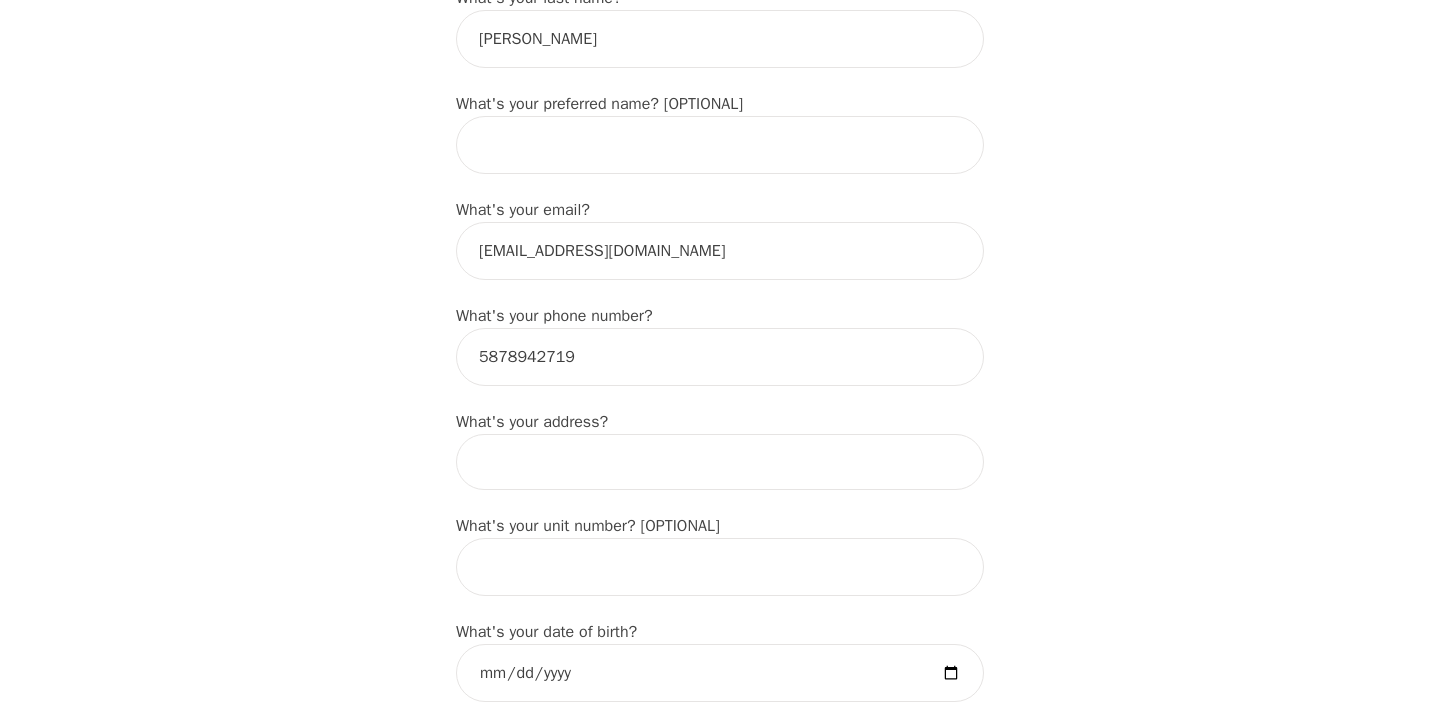 click at bounding box center [720, 462] 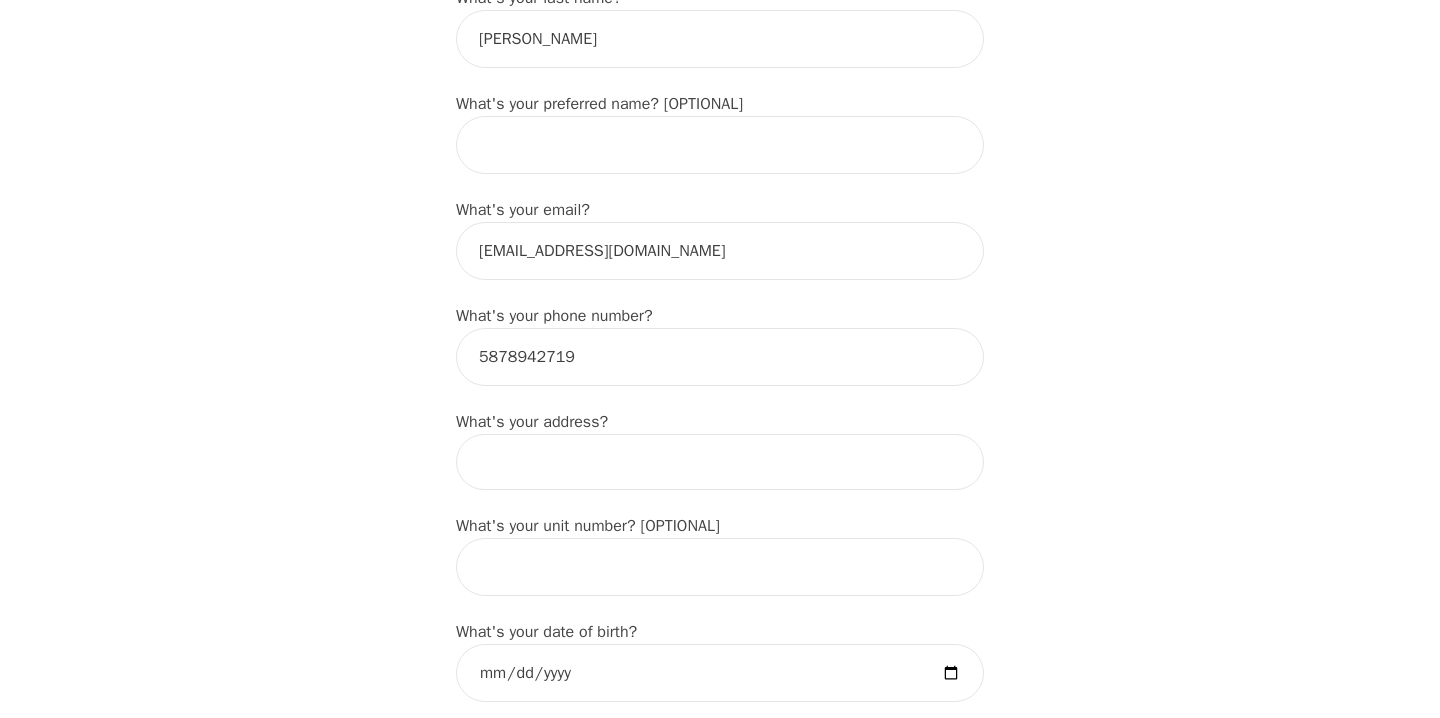 type on "[STREET_ADDRESS]" 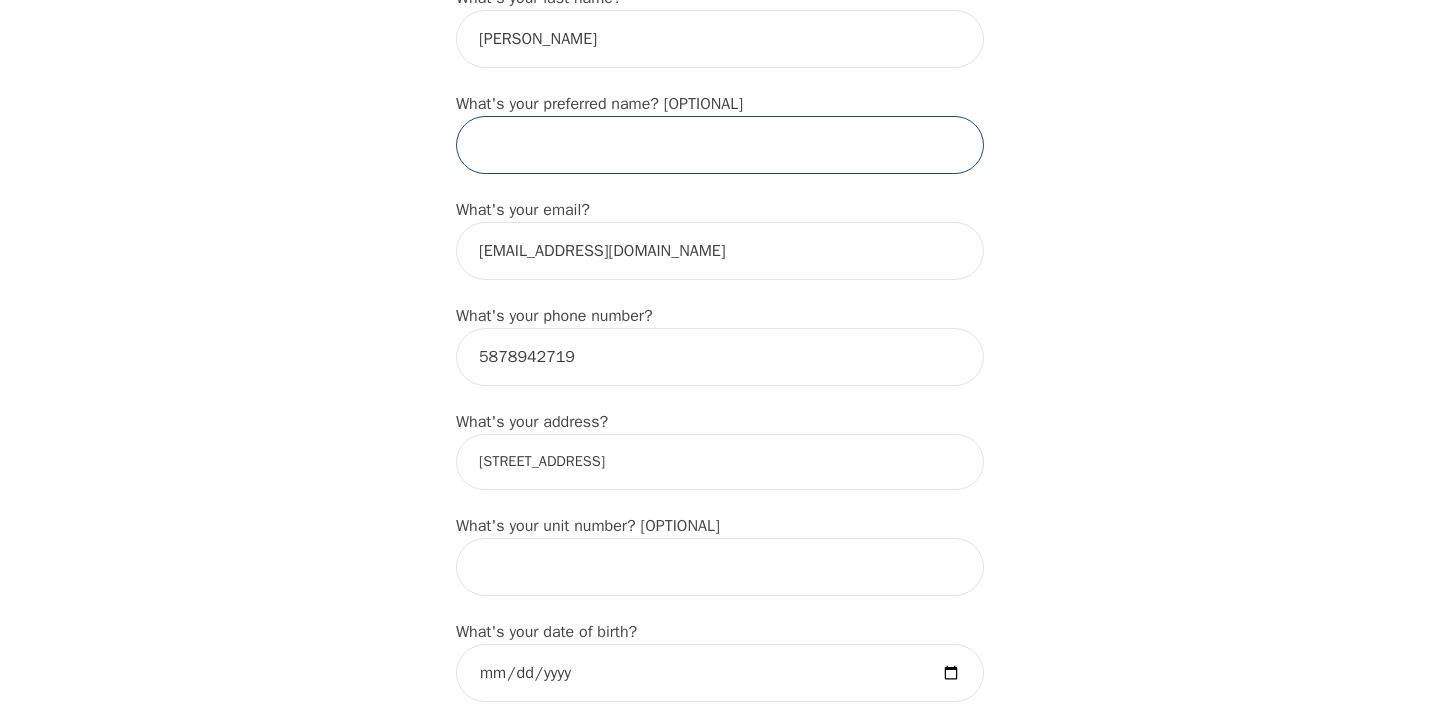 type on "Turkan" 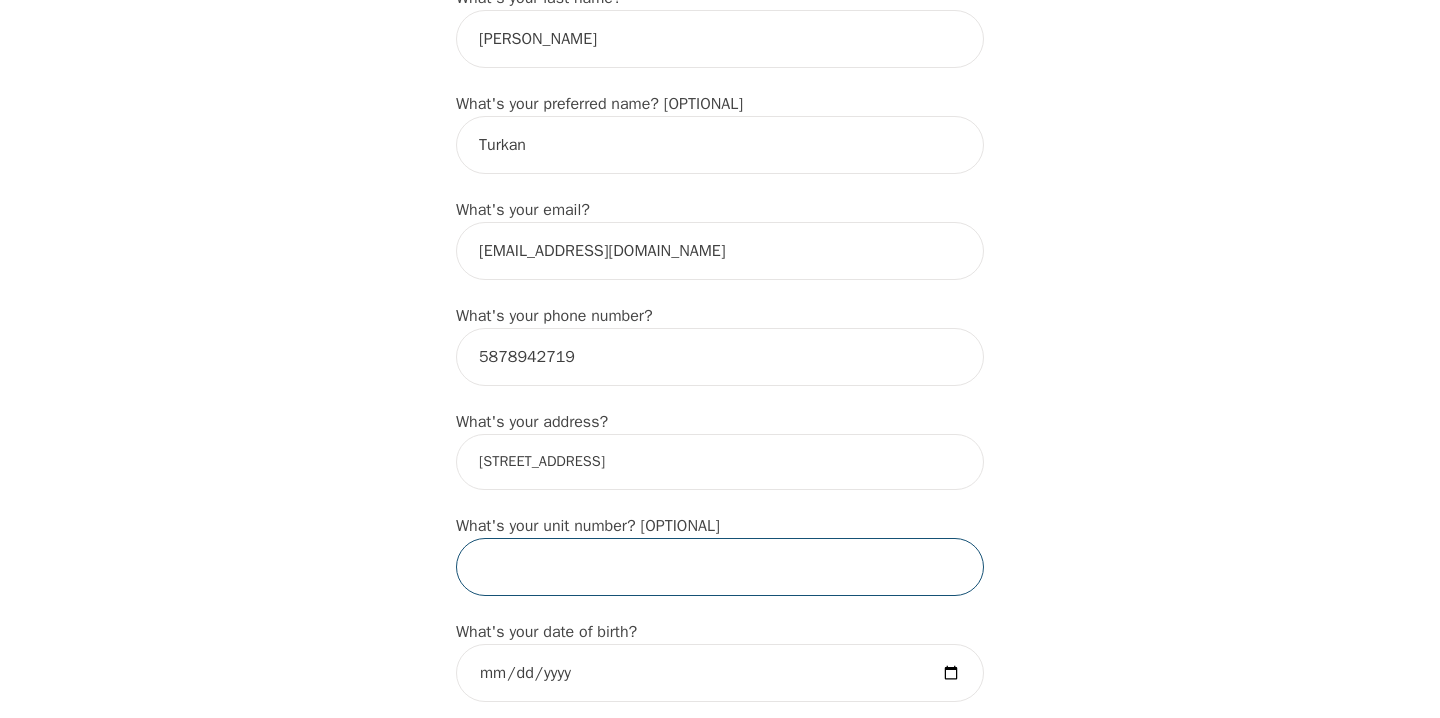 type on "[STREET_ADDRESS]" 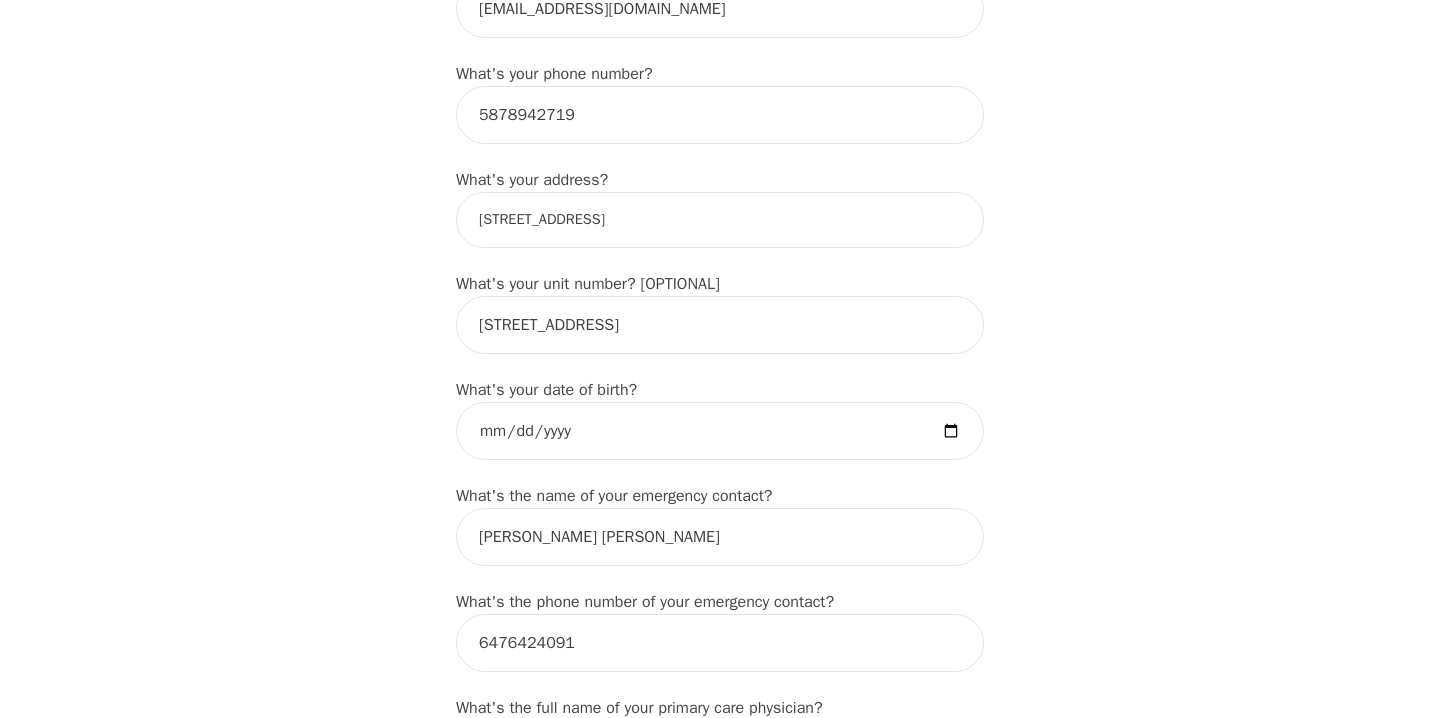 scroll, scrollTop: 715, scrollLeft: 0, axis: vertical 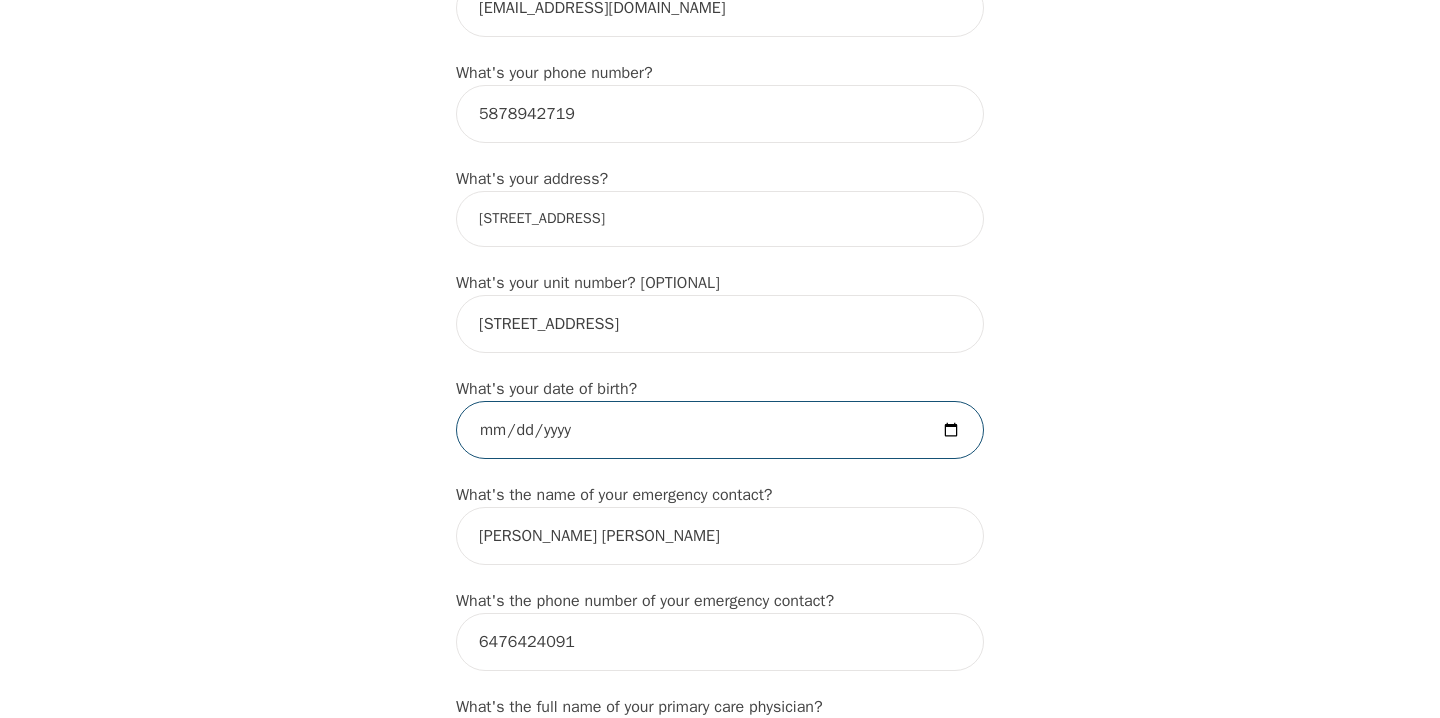 click at bounding box center [720, 430] 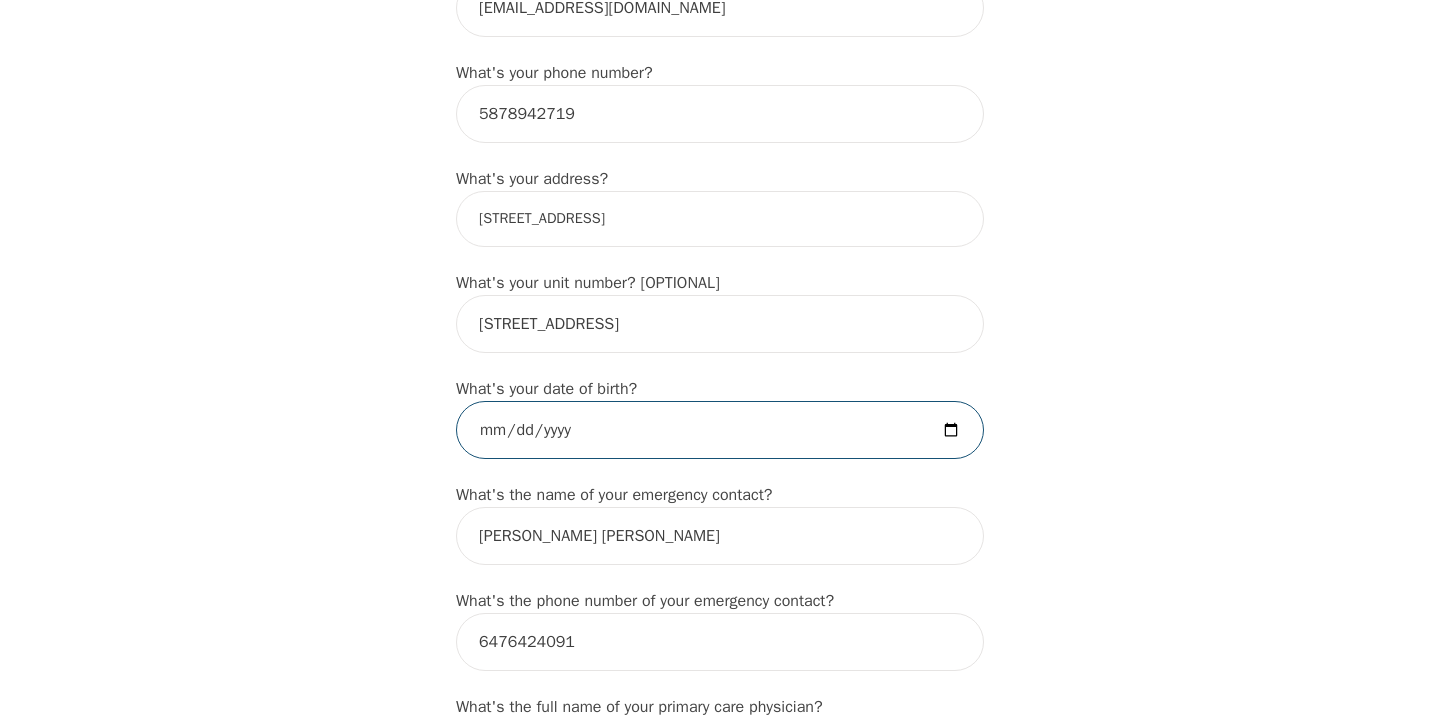 click at bounding box center (720, 430) 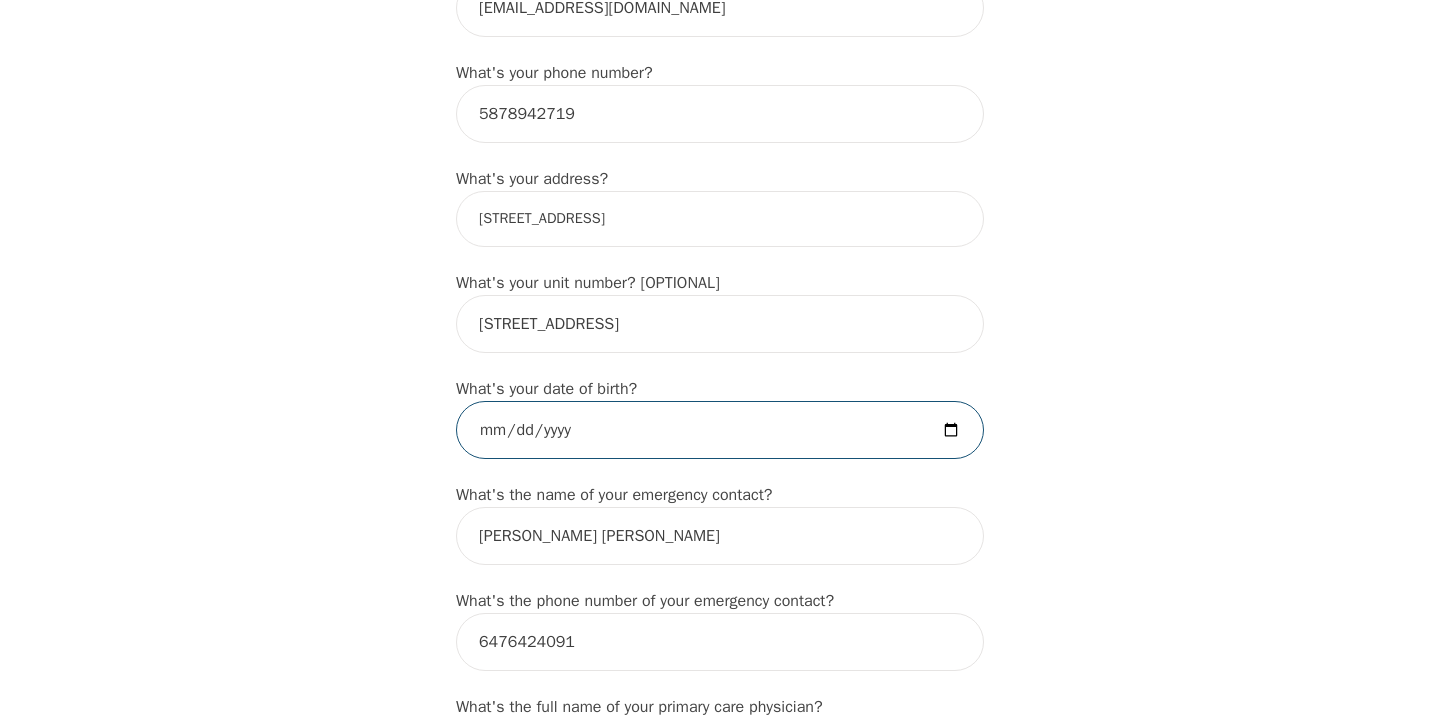 type on "[DATE]" 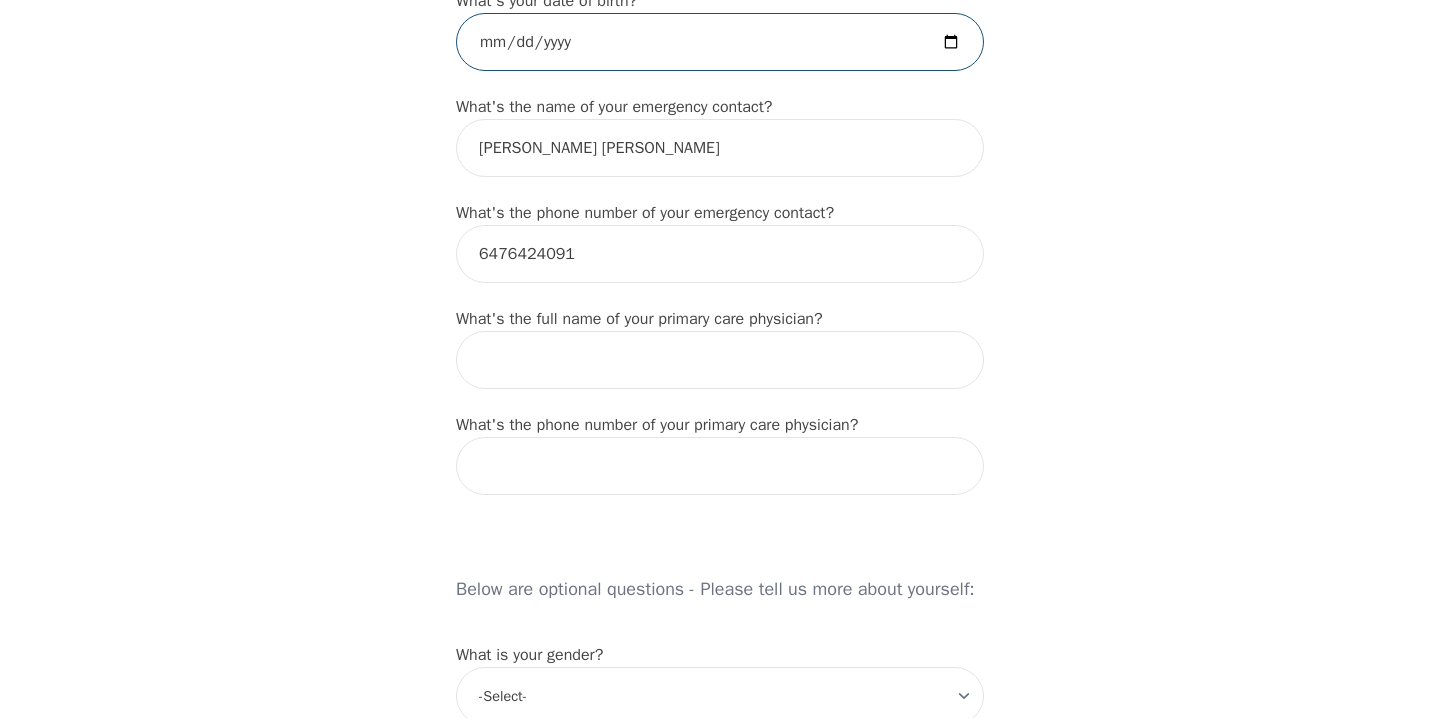 scroll, scrollTop: 1115, scrollLeft: 0, axis: vertical 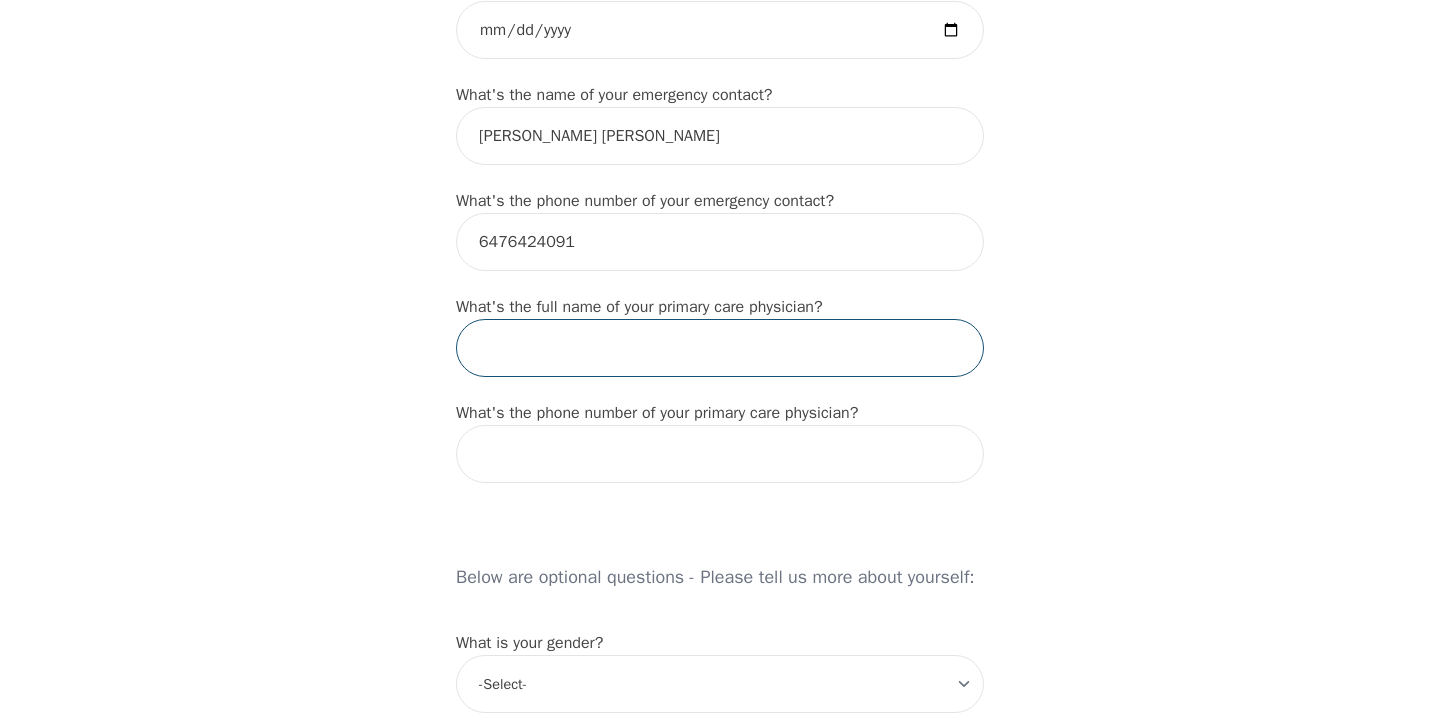 click at bounding box center (720, 348) 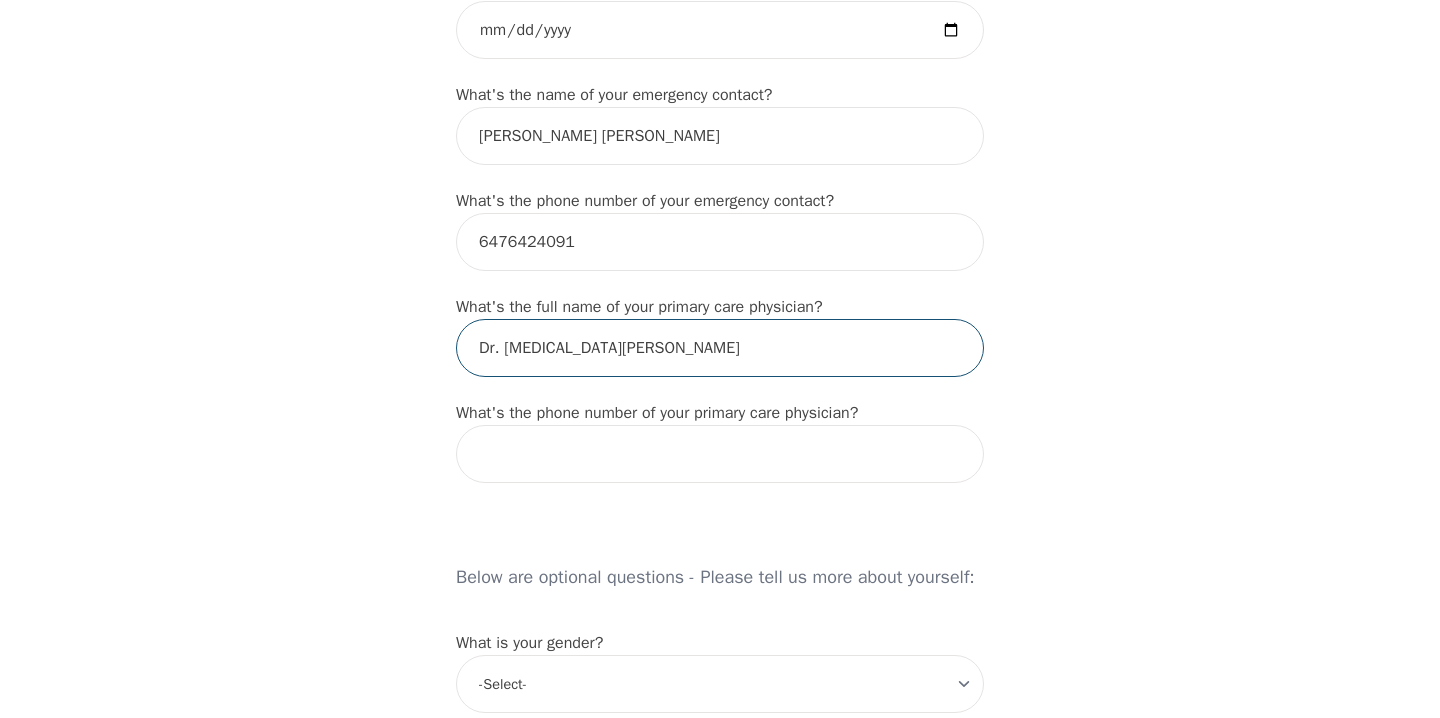 type on "Dr. [MEDICAL_DATA][PERSON_NAME]" 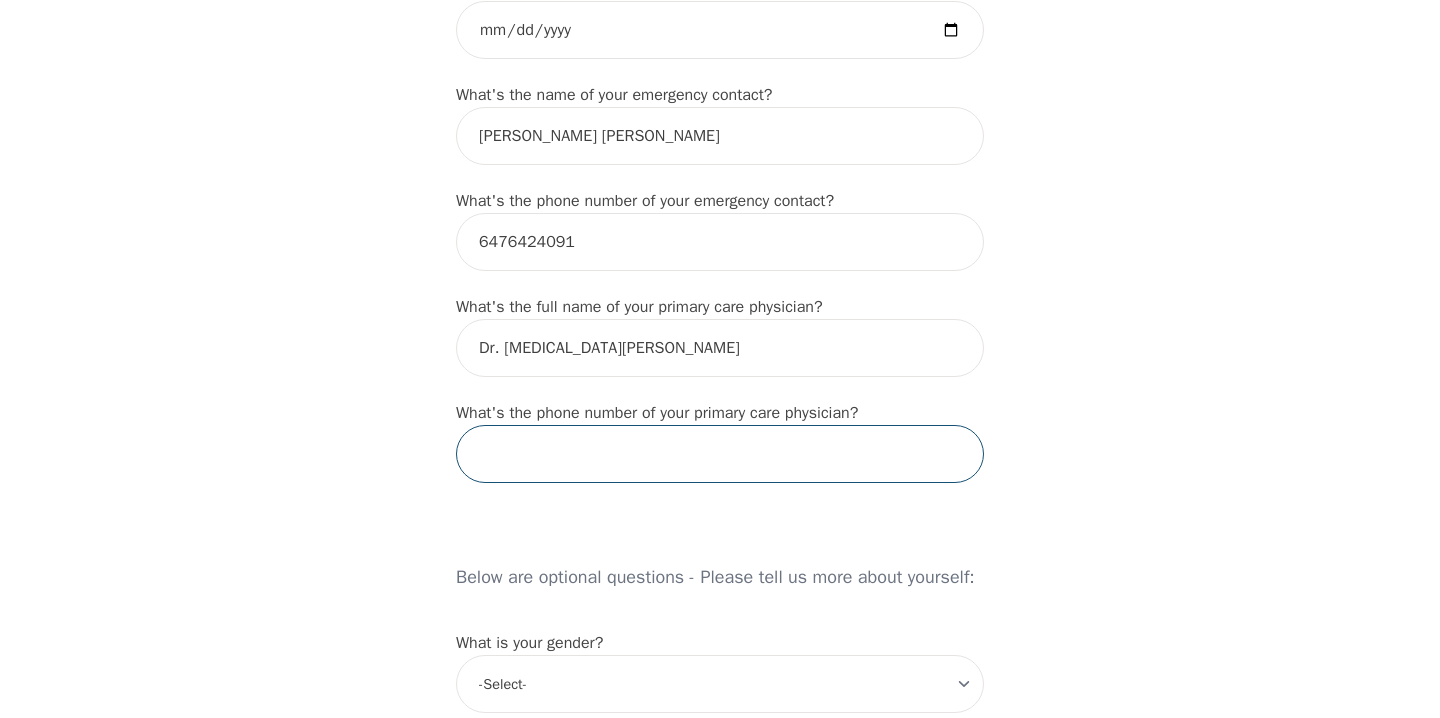 click at bounding box center (720, 454) 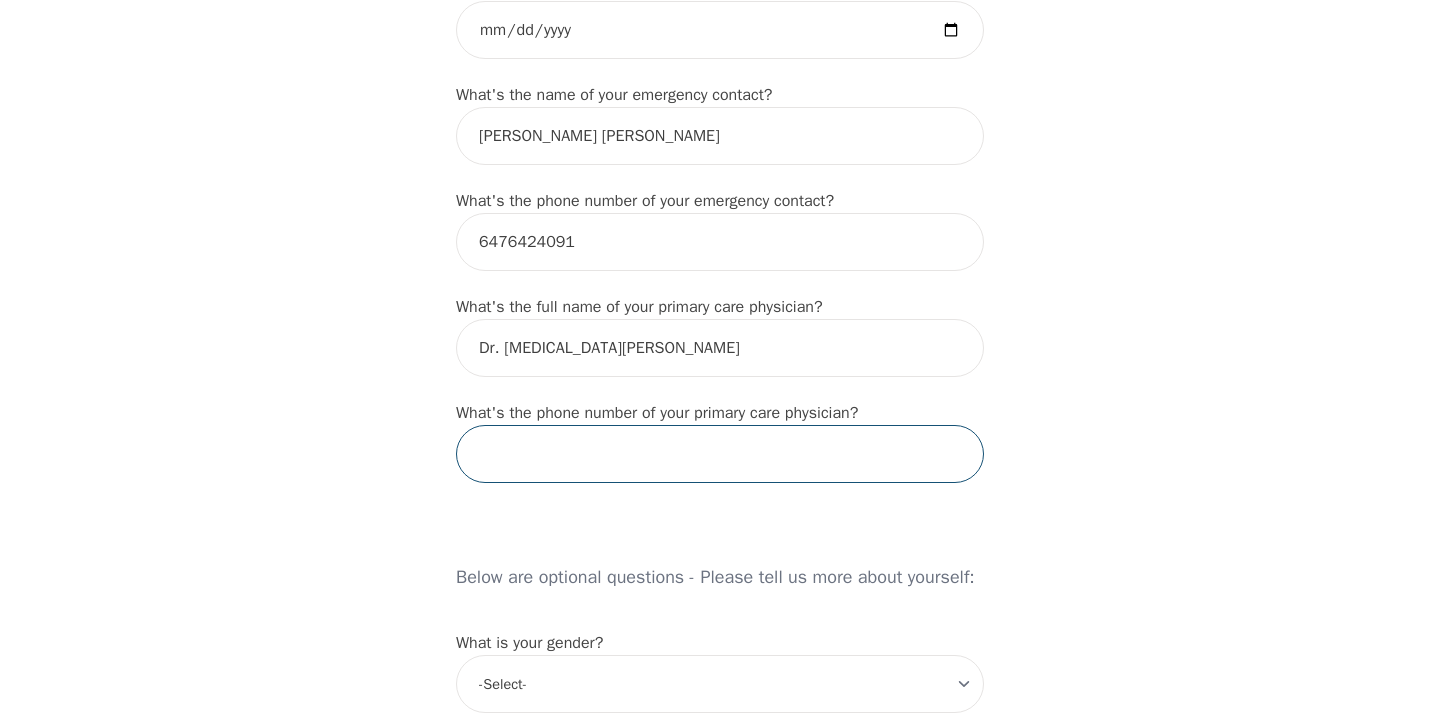 paste on "[PHONE_NUMBER]" 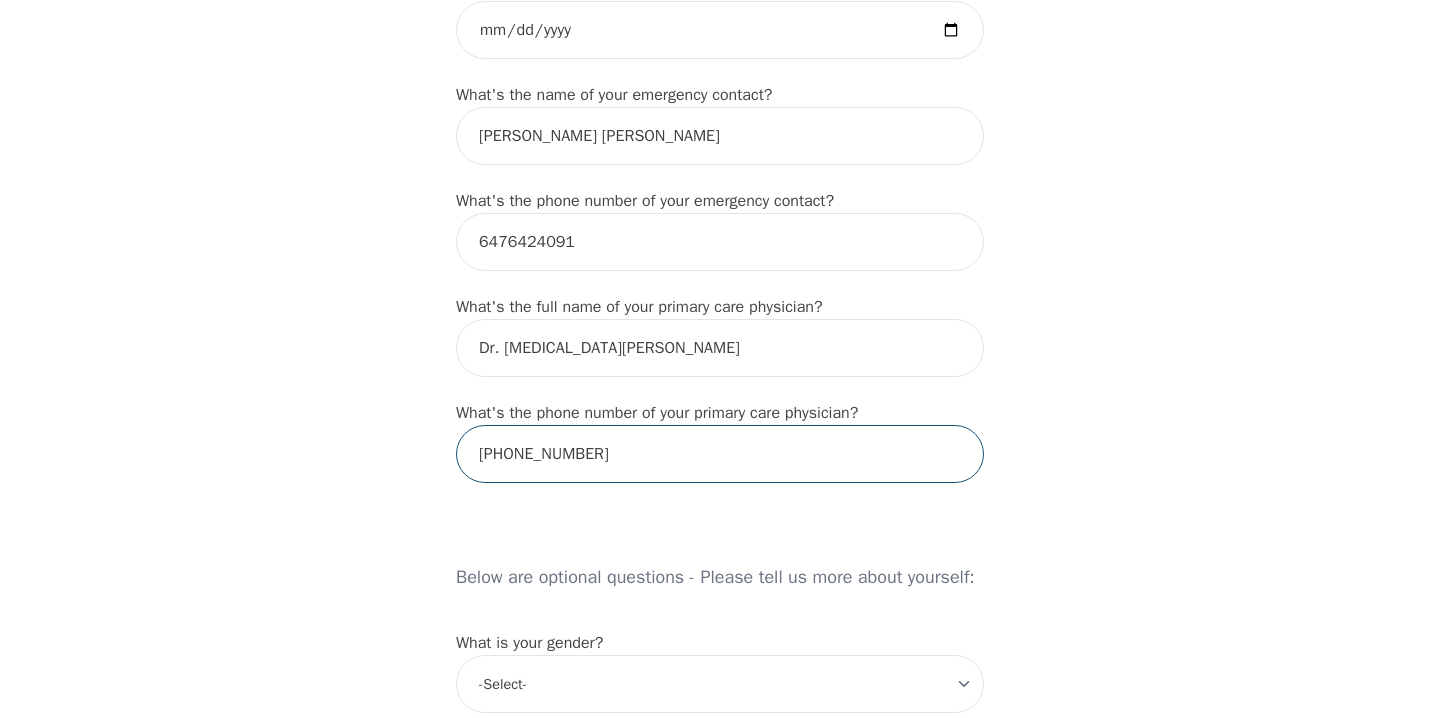 type on "[PHONE_NUMBER]" 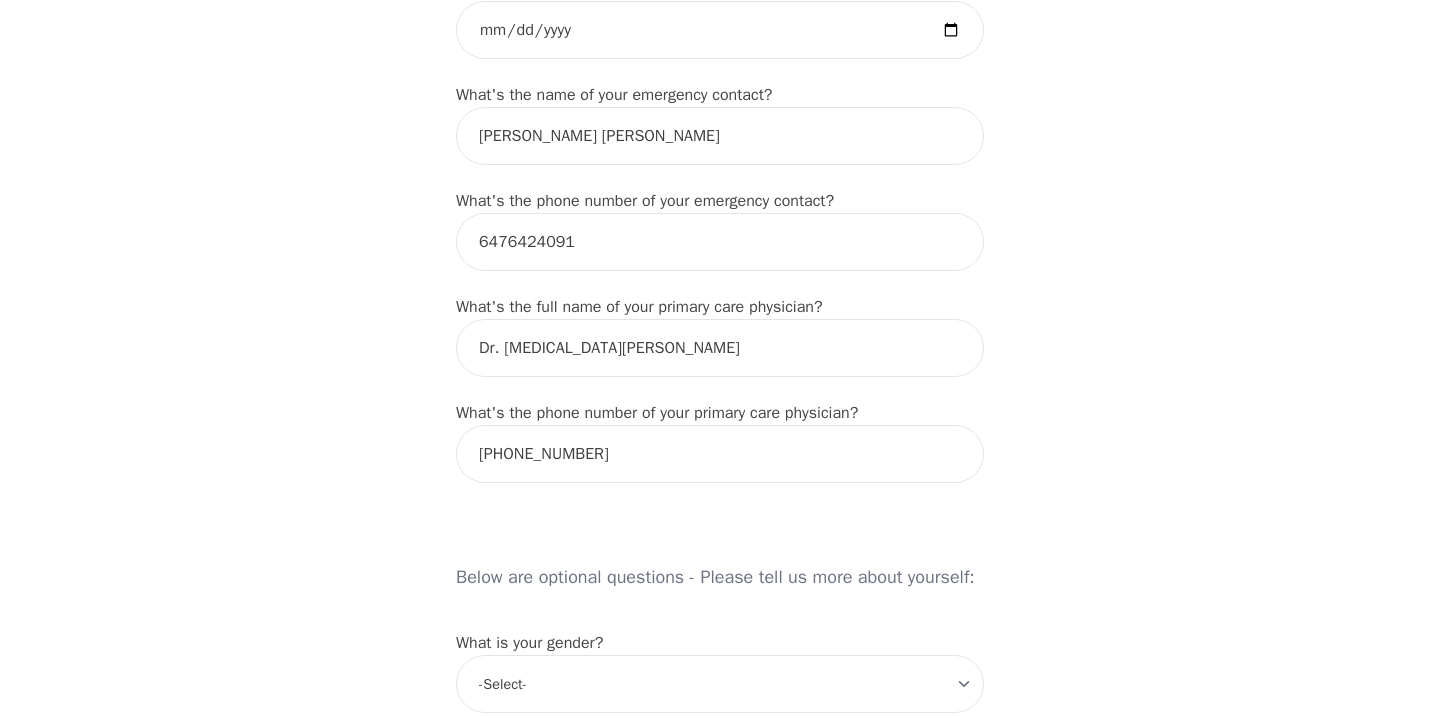 click on "Intake Assessment for Turkan [PERSON_NAME] Part 1 of 2: Tell Us About Yourself Please complete the following information before your initial session. This step is crucial to kickstart your therapeutic journey with your therapist: What's your first name? (This will be the name on your insurance receipt) [PERSON_NAME] What's your last name? [PERSON_NAME] What's your preferred name? [OPTIONAL] Turkan What's your email? [EMAIL_ADDRESS][DOMAIN_NAME] What's your phone number? [PHONE_NUMBER] What's your address? [STREET_ADDRESS] What's your unit number? [OPTIONAL] [STREET_ADDRESS] What's your date of birth? [DEMOGRAPHIC_DATA] What's the name of your emergency contact? [PERSON_NAME] [PERSON_NAME] What's the phone number of your emergency contact? [PHONE_NUMBER] What's the full name of your primary care physician? Dr. [MEDICAL_DATA][PERSON_NAME] What's the phone number of your primary care physician? [PHONE_NUMBER] Below are optional questions - Please tell us more about yourself: What is your gender? -Select- [DEMOGRAPHIC_DATA] [DEMOGRAPHIC_DATA] [DEMOGRAPHIC_DATA] [DEMOGRAPHIC_DATA] [DEMOGRAPHIC_DATA] prefer_not_to_say e/e" at bounding box center [720, 412] 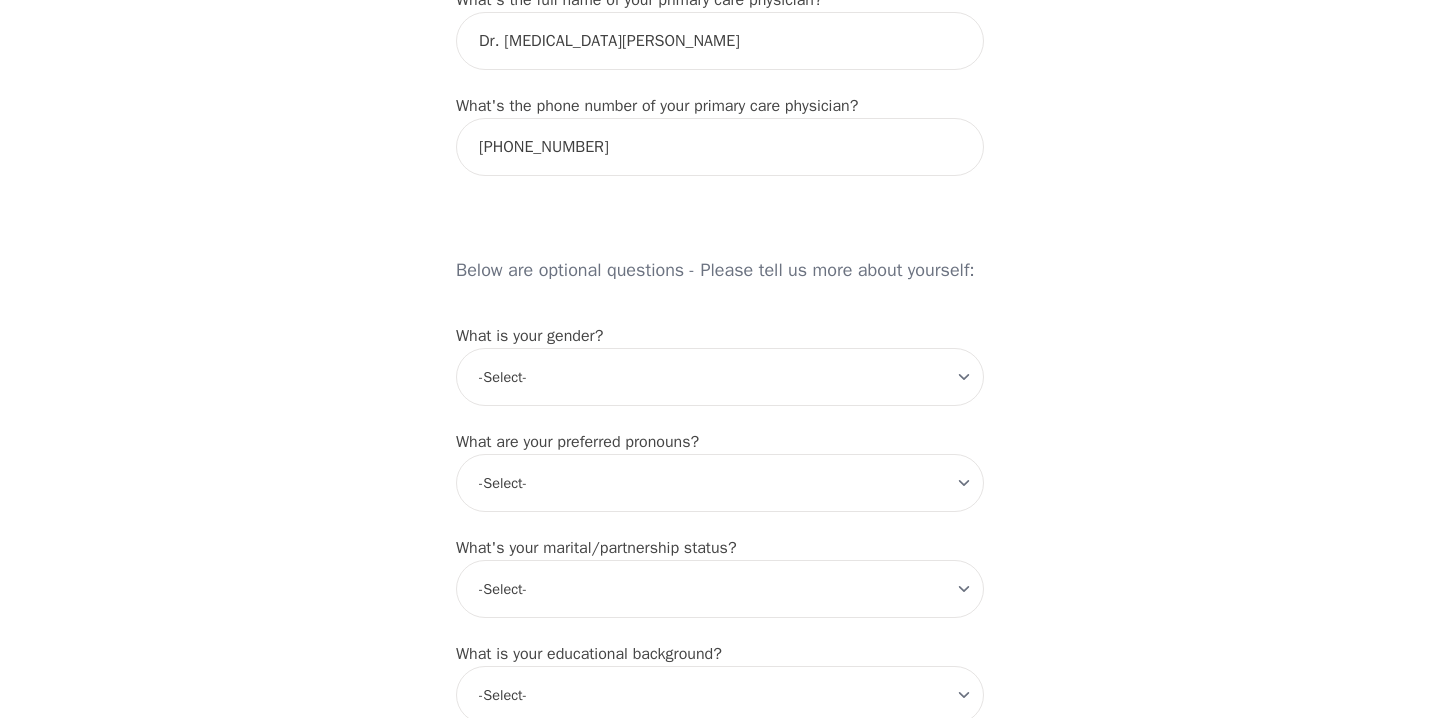 scroll, scrollTop: 1423, scrollLeft: 0, axis: vertical 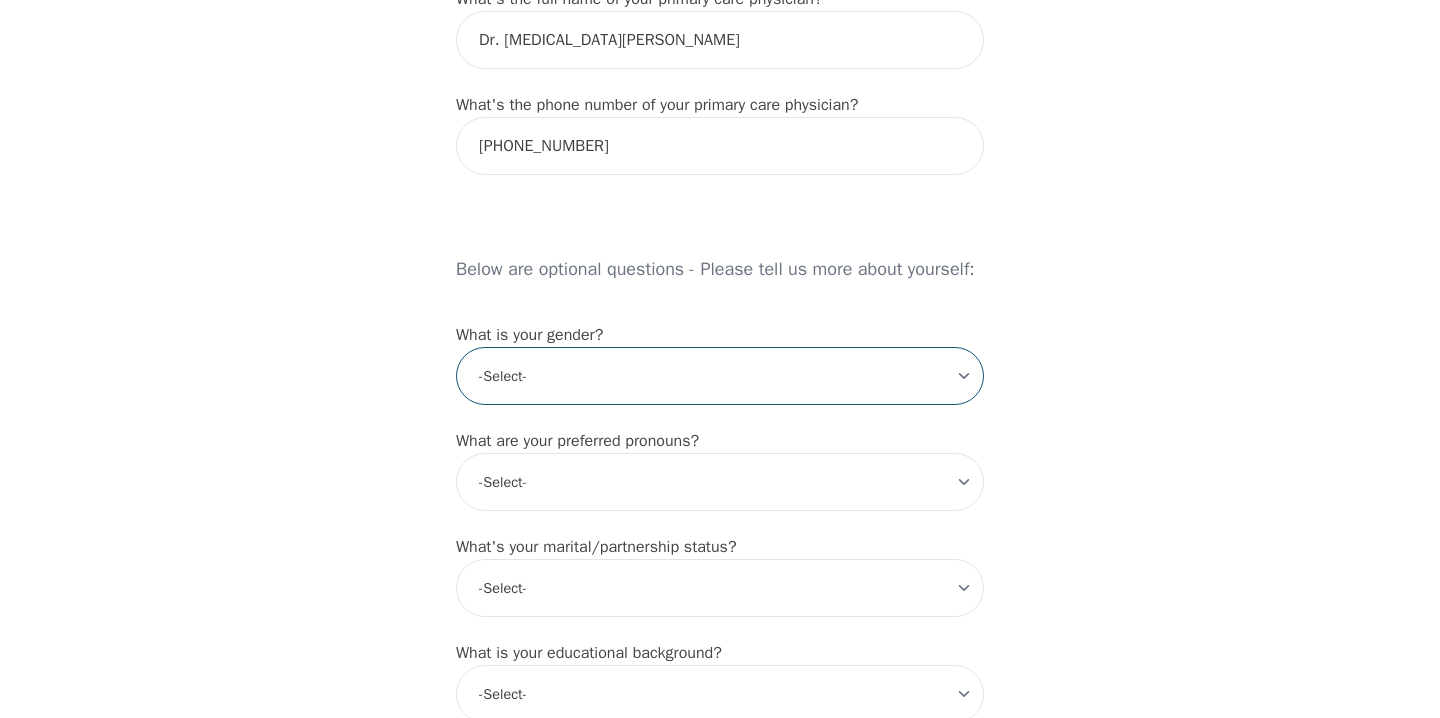 click on "-Select- [DEMOGRAPHIC_DATA] [DEMOGRAPHIC_DATA] [DEMOGRAPHIC_DATA] [DEMOGRAPHIC_DATA] [DEMOGRAPHIC_DATA] prefer_not_to_say" at bounding box center (720, 376) 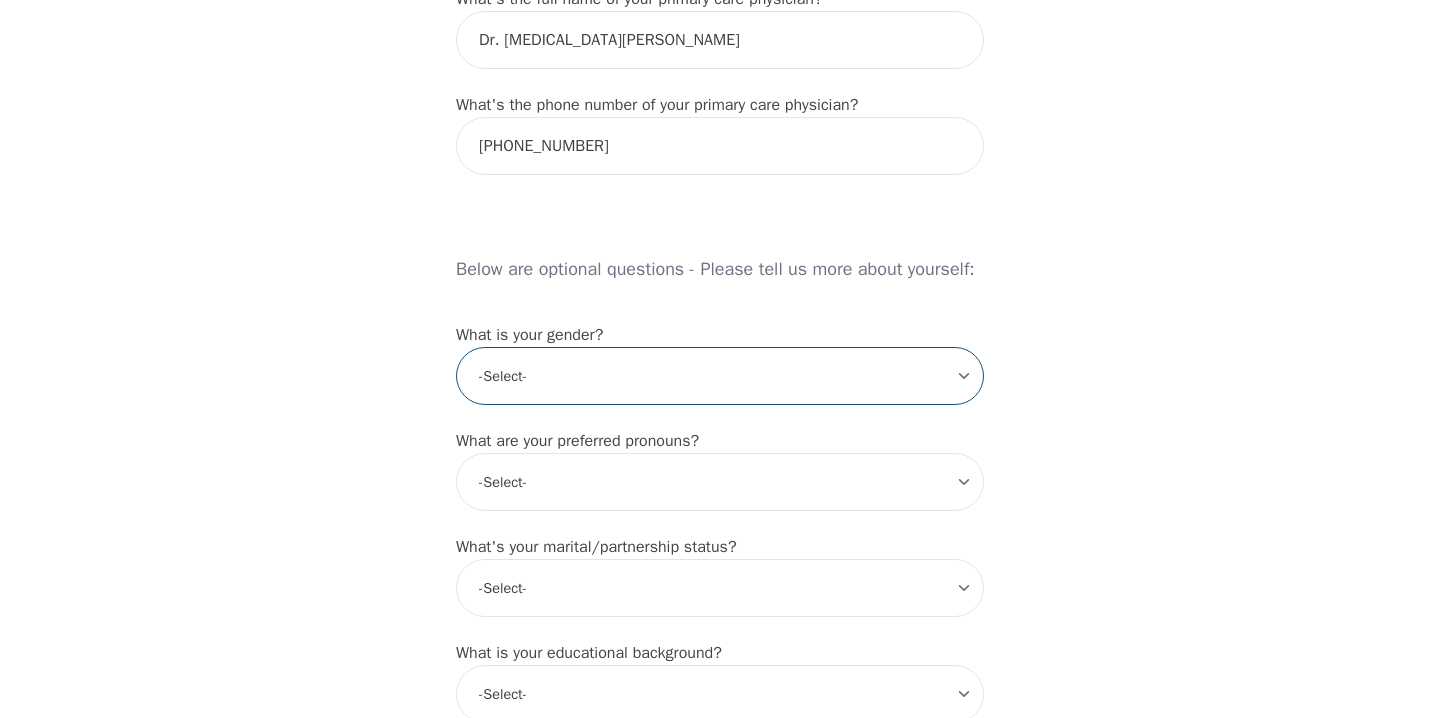select on "[DEMOGRAPHIC_DATA]" 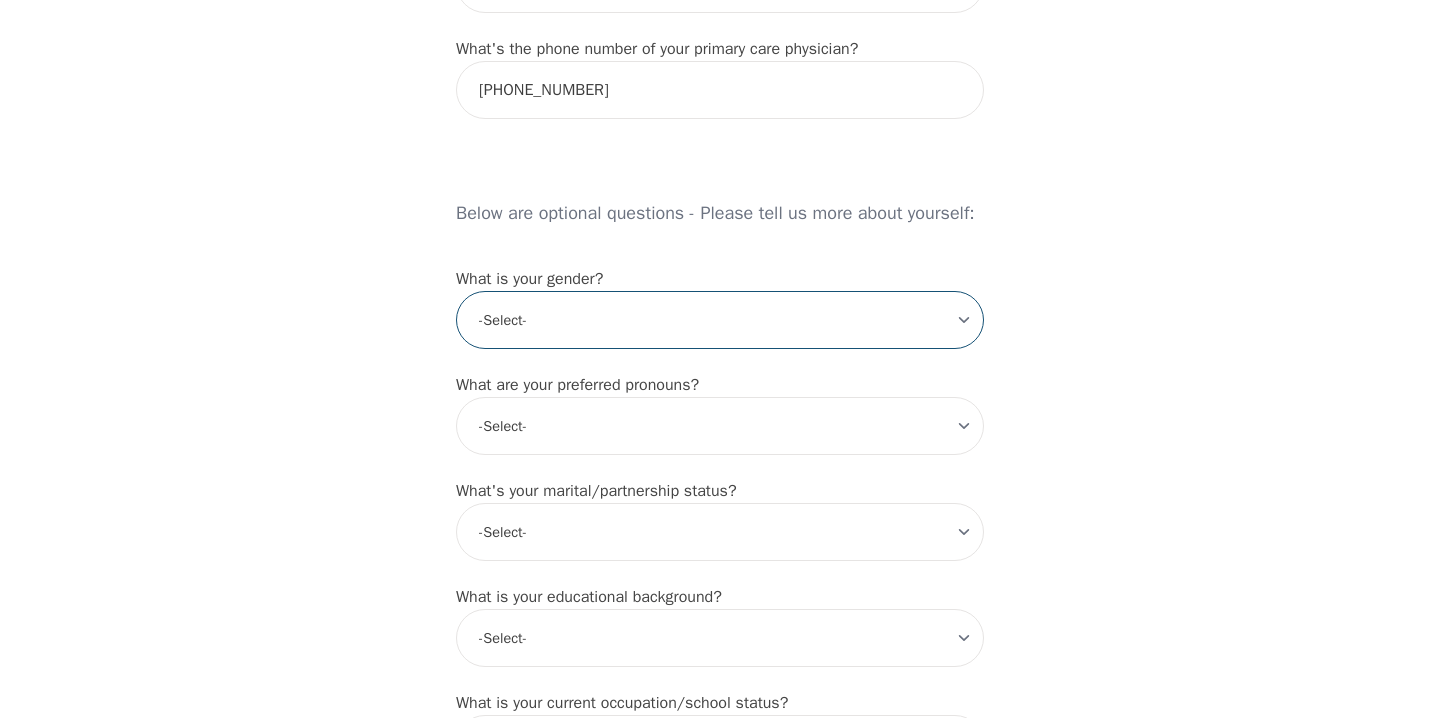scroll, scrollTop: 1499, scrollLeft: 0, axis: vertical 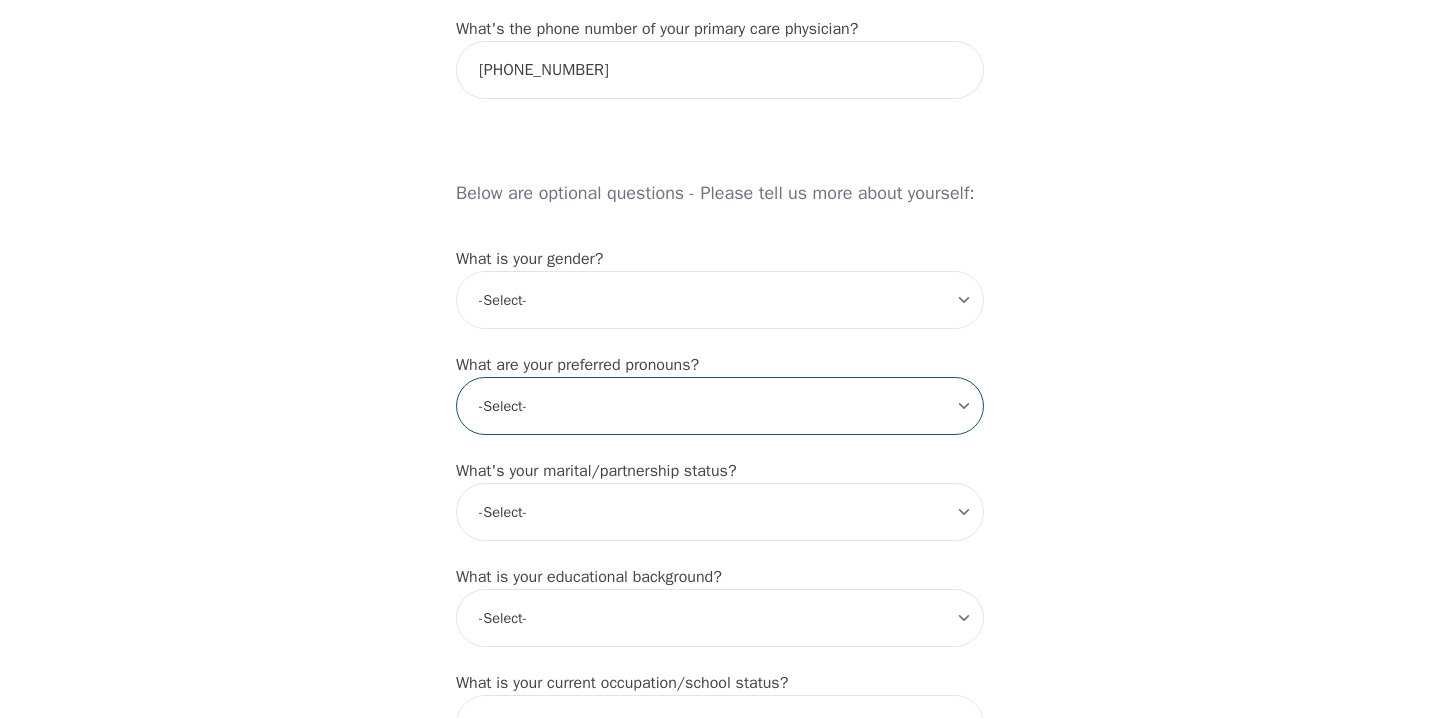 click on "-Select- he/him she/her they/them ze/zir xe/xem ey/em ve/ver tey/ter e/e per/per prefer_not_to_say" at bounding box center (720, 406) 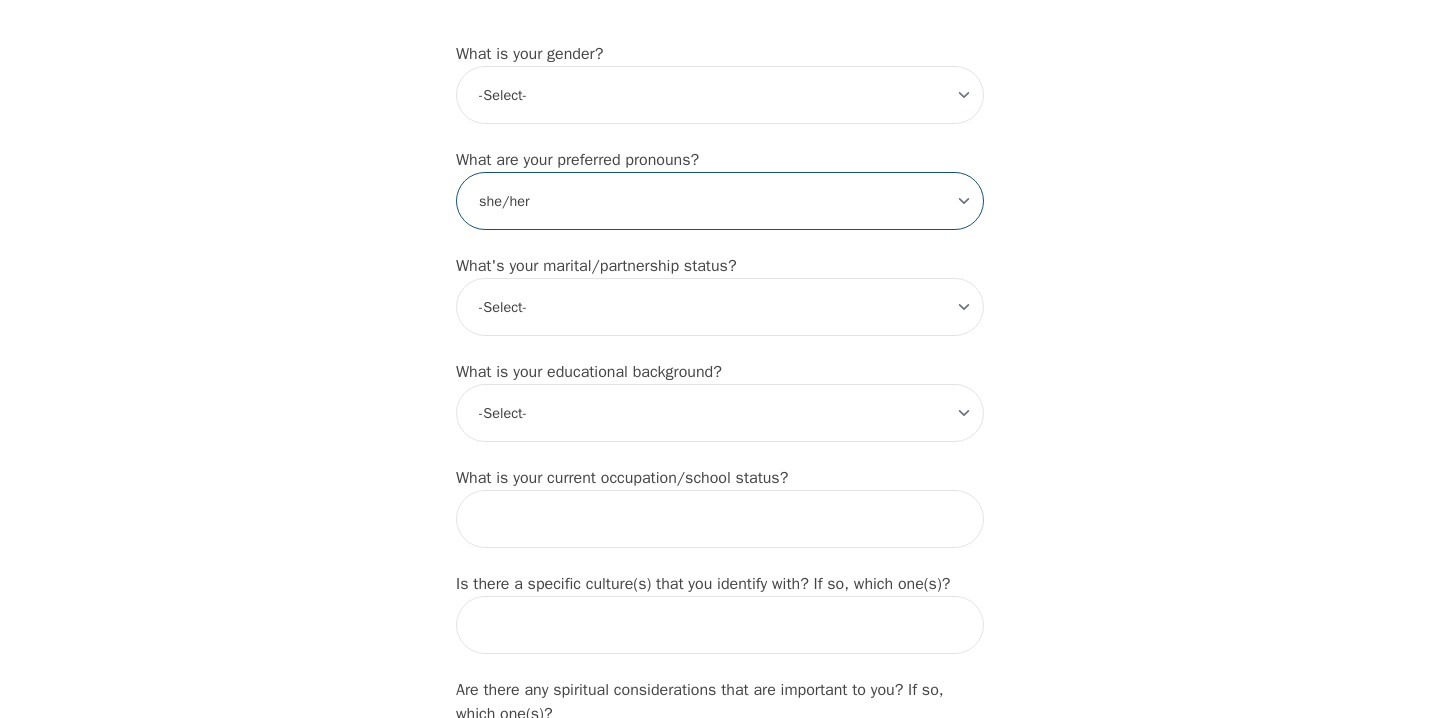 scroll, scrollTop: 1708, scrollLeft: 0, axis: vertical 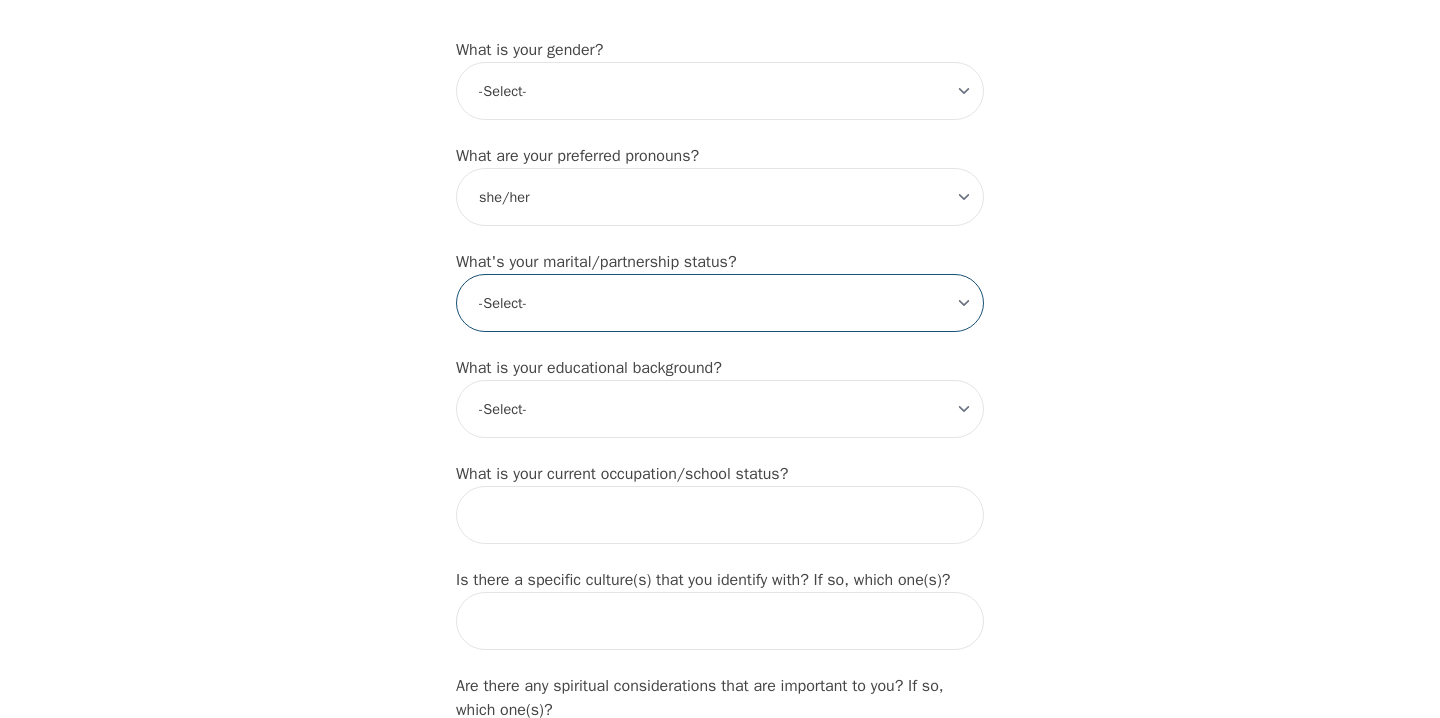 click on "-Select- Single Partnered Married Common Law Widowed Separated Divorced" at bounding box center [720, 303] 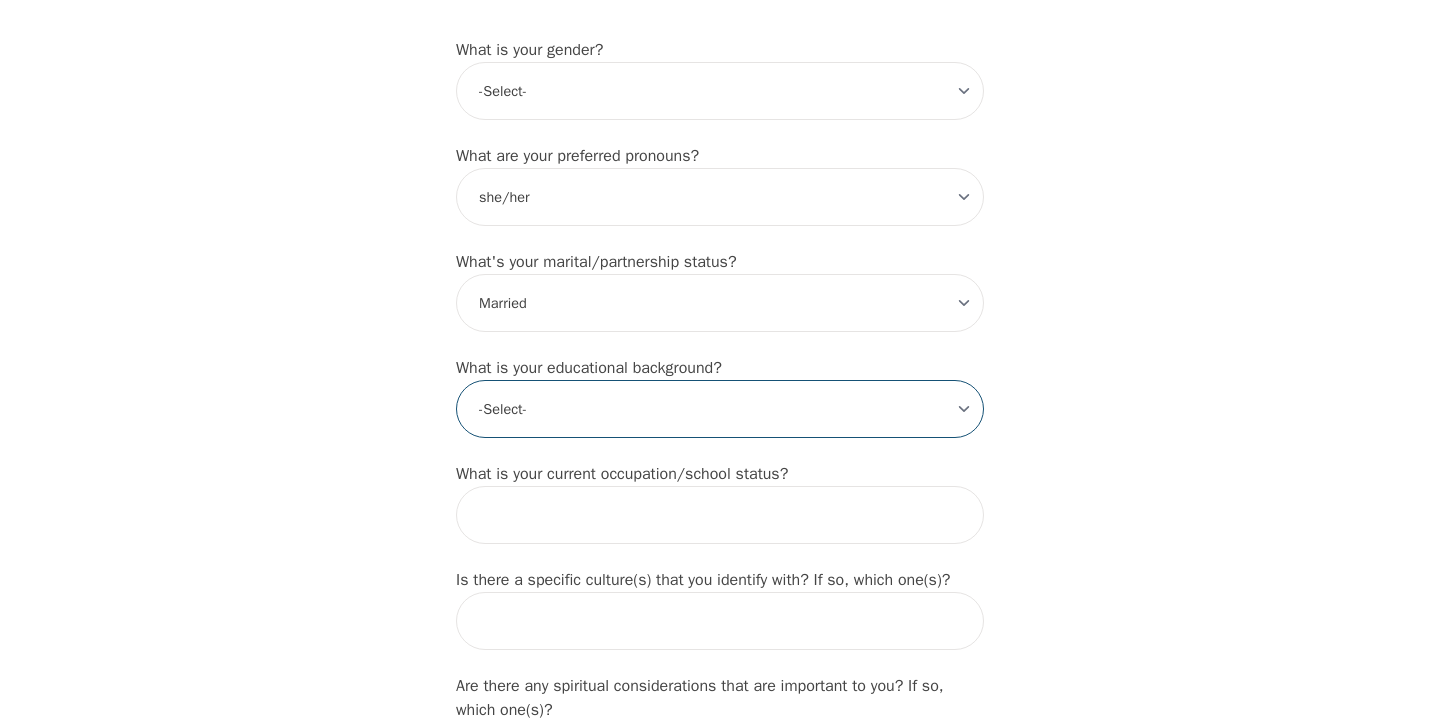 click on "-Select- Less than high school High school Associate degree Bachelor degree Master's degree Professional degree Doctorial degree" at bounding box center (720, 409) 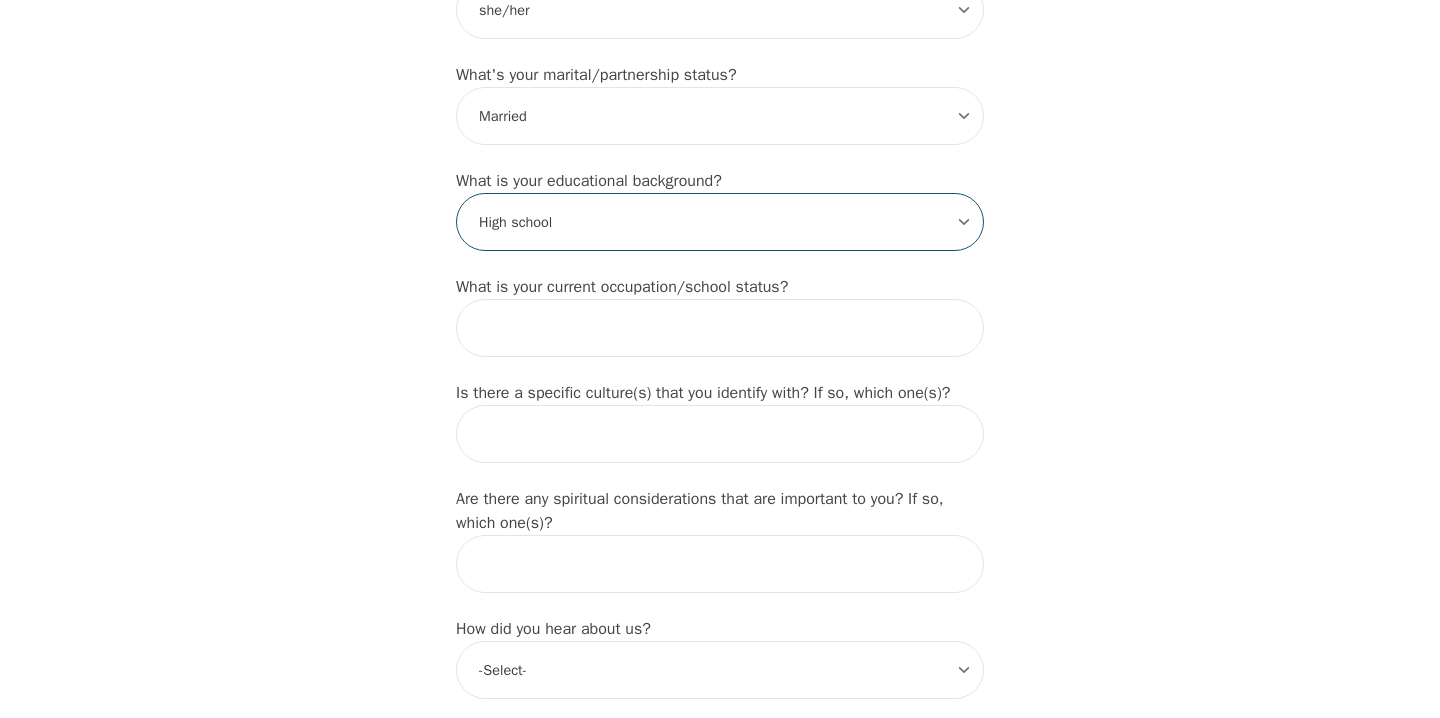 scroll, scrollTop: 1896, scrollLeft: 0, axis: vertical 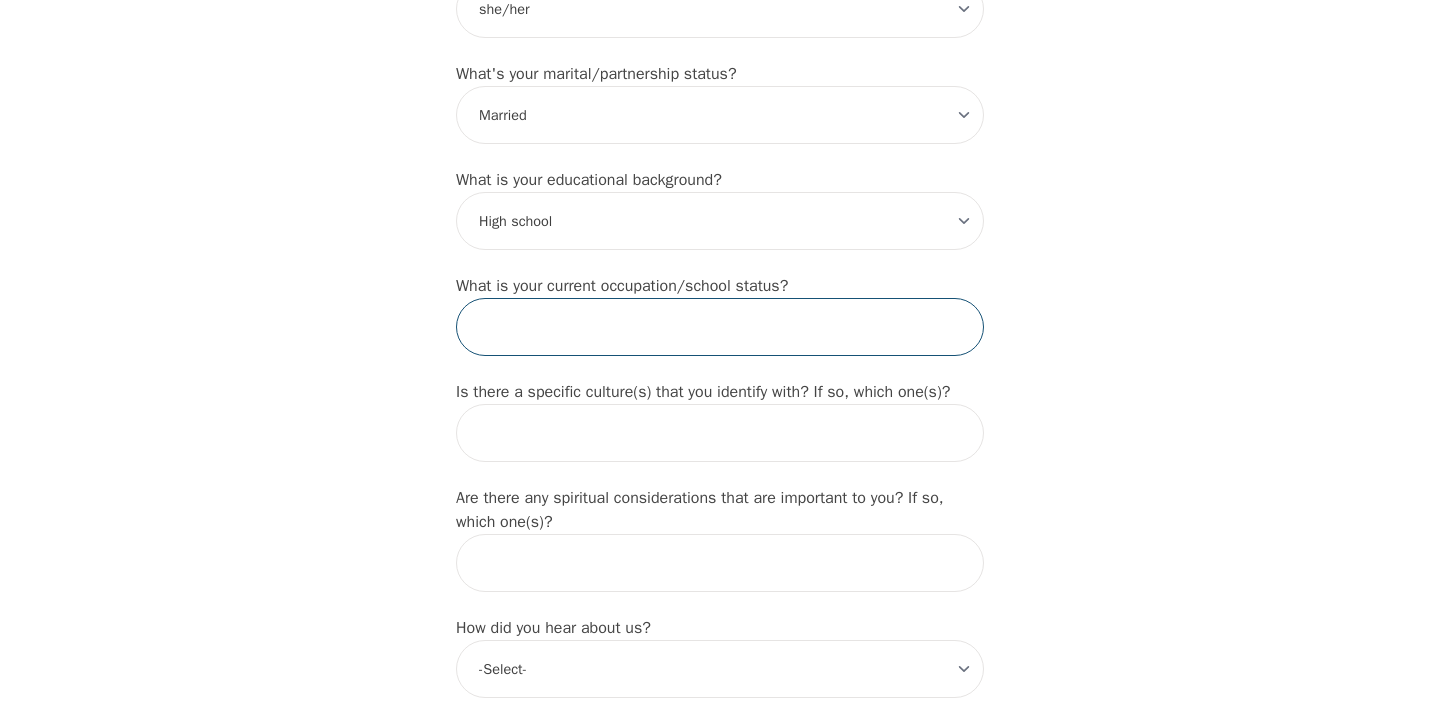 click at bounding box center (720, 327) 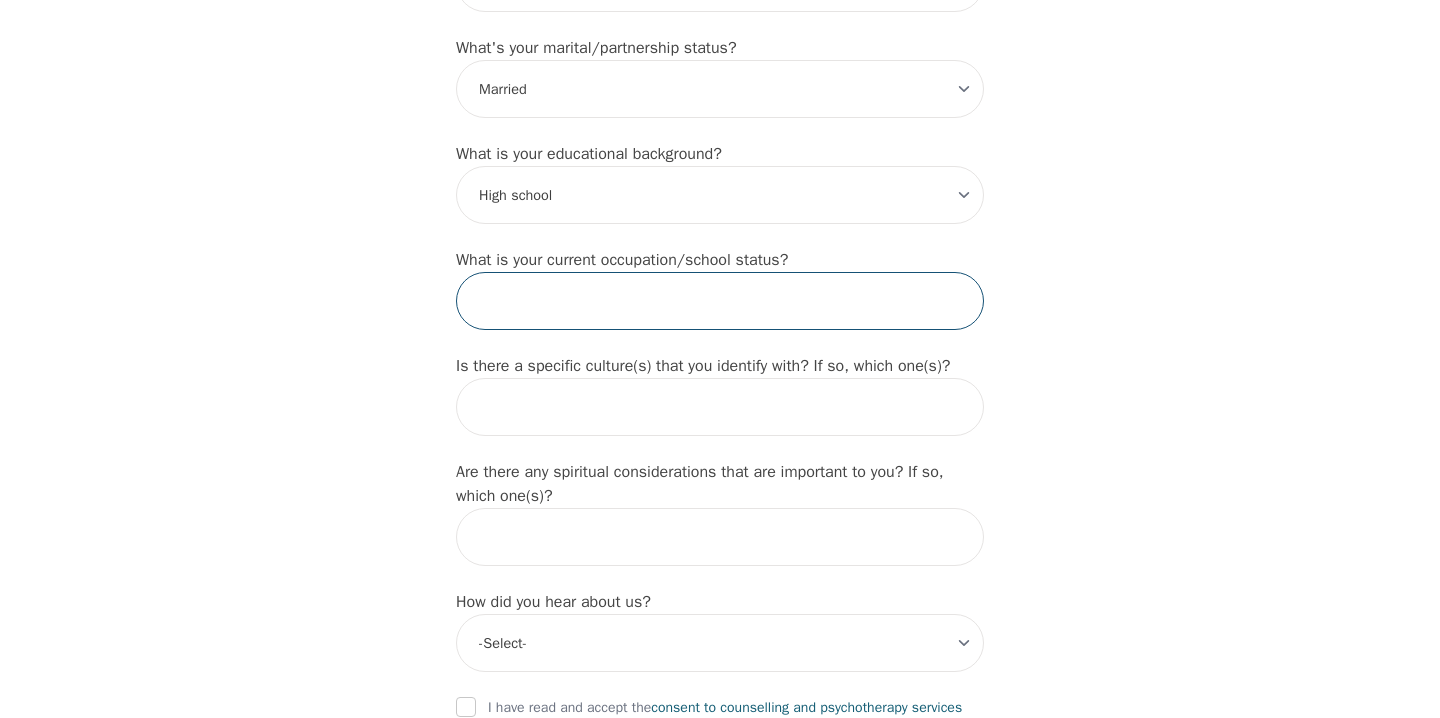 scroll, scrollTop: 1924, scrollLeft: 0, axis: vertical 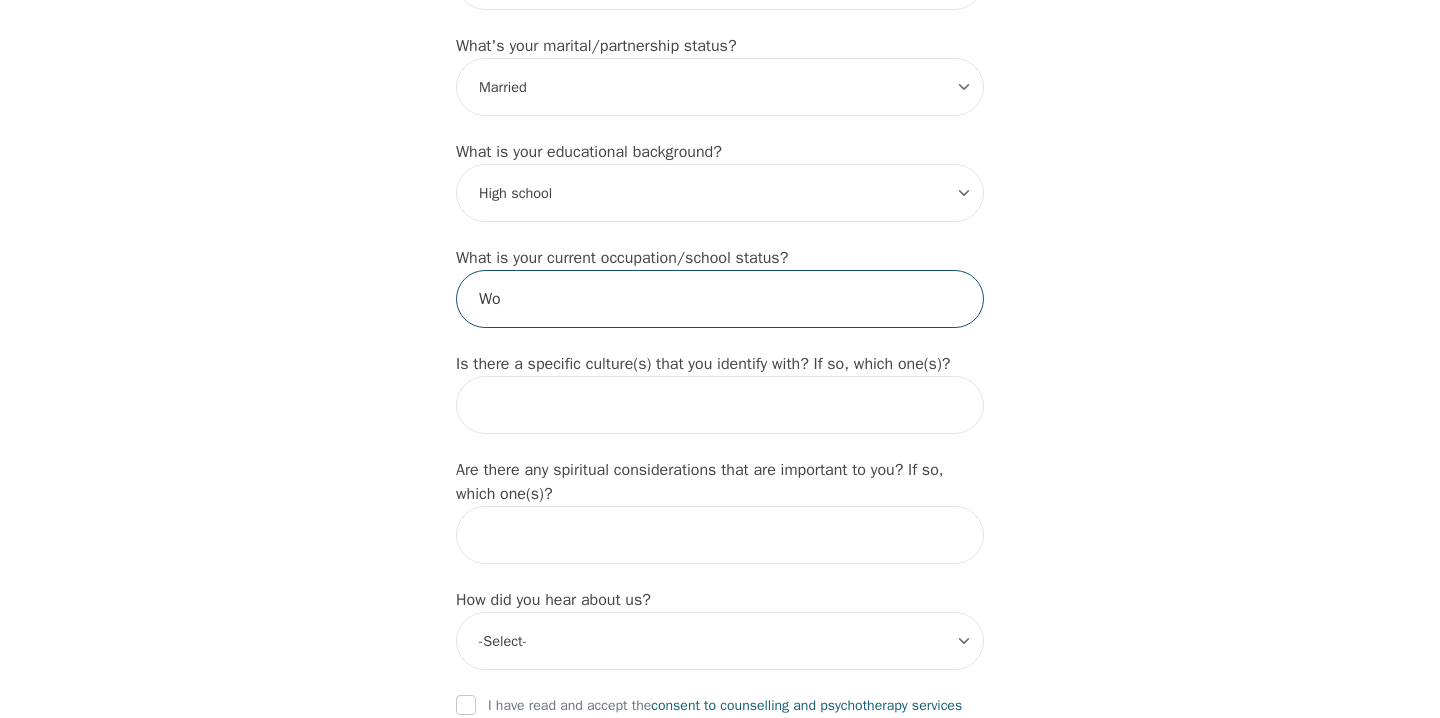 type on "W" 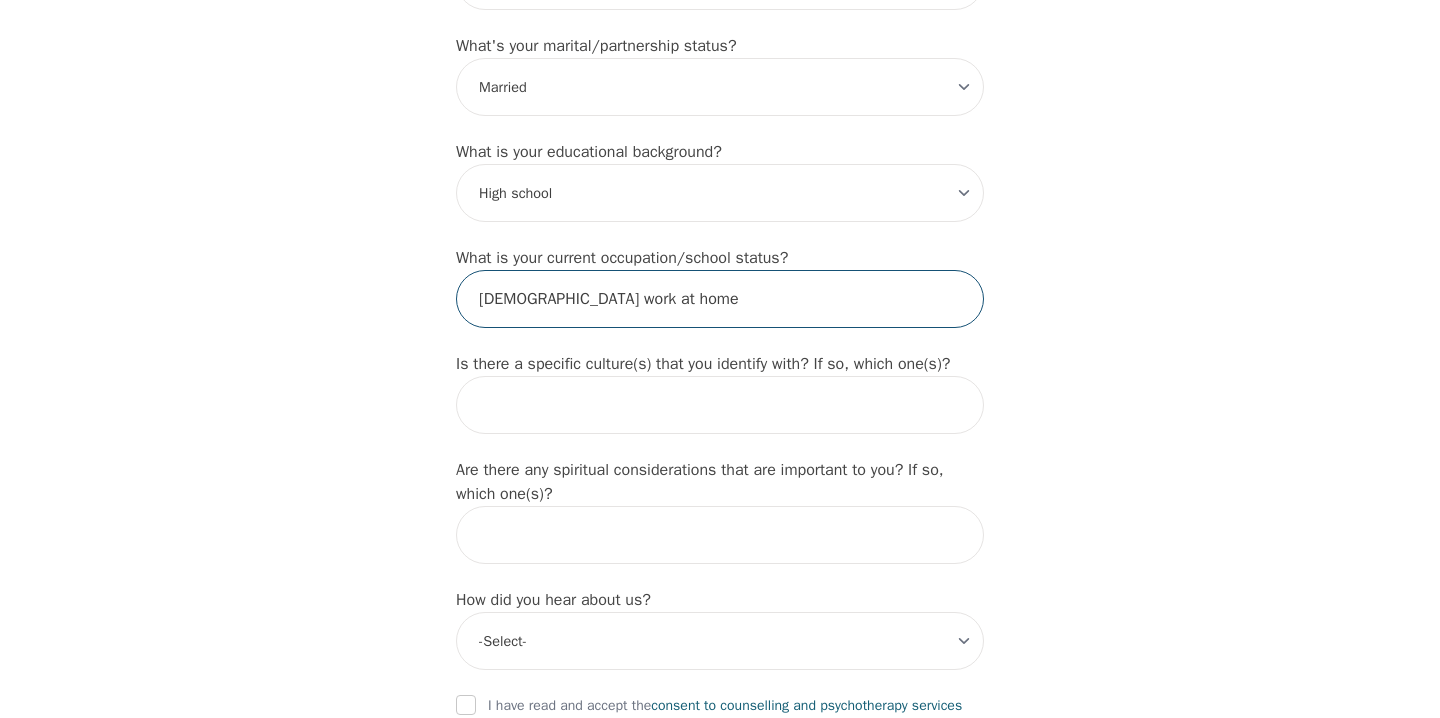 type on "[DEMOGRAPHIC_DATA] work at home" 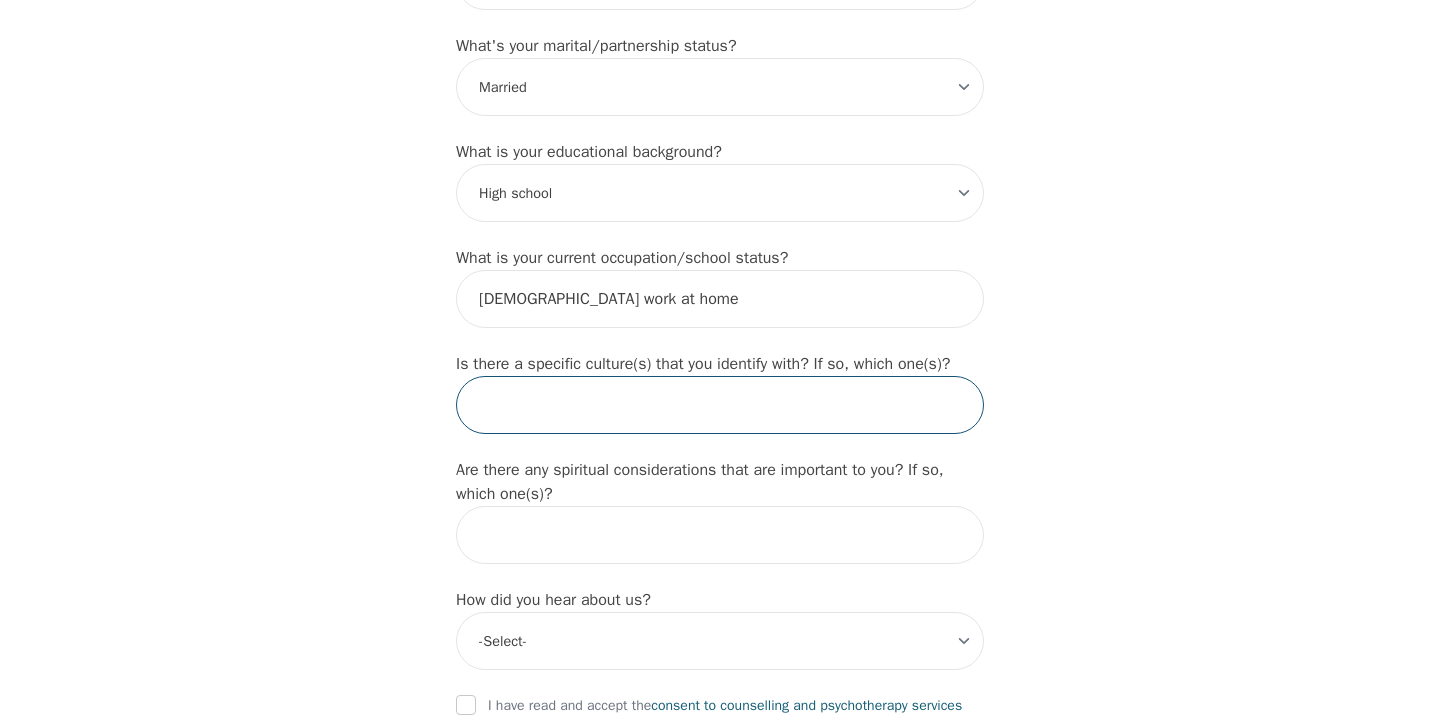 click at bounding box center (720, 405) 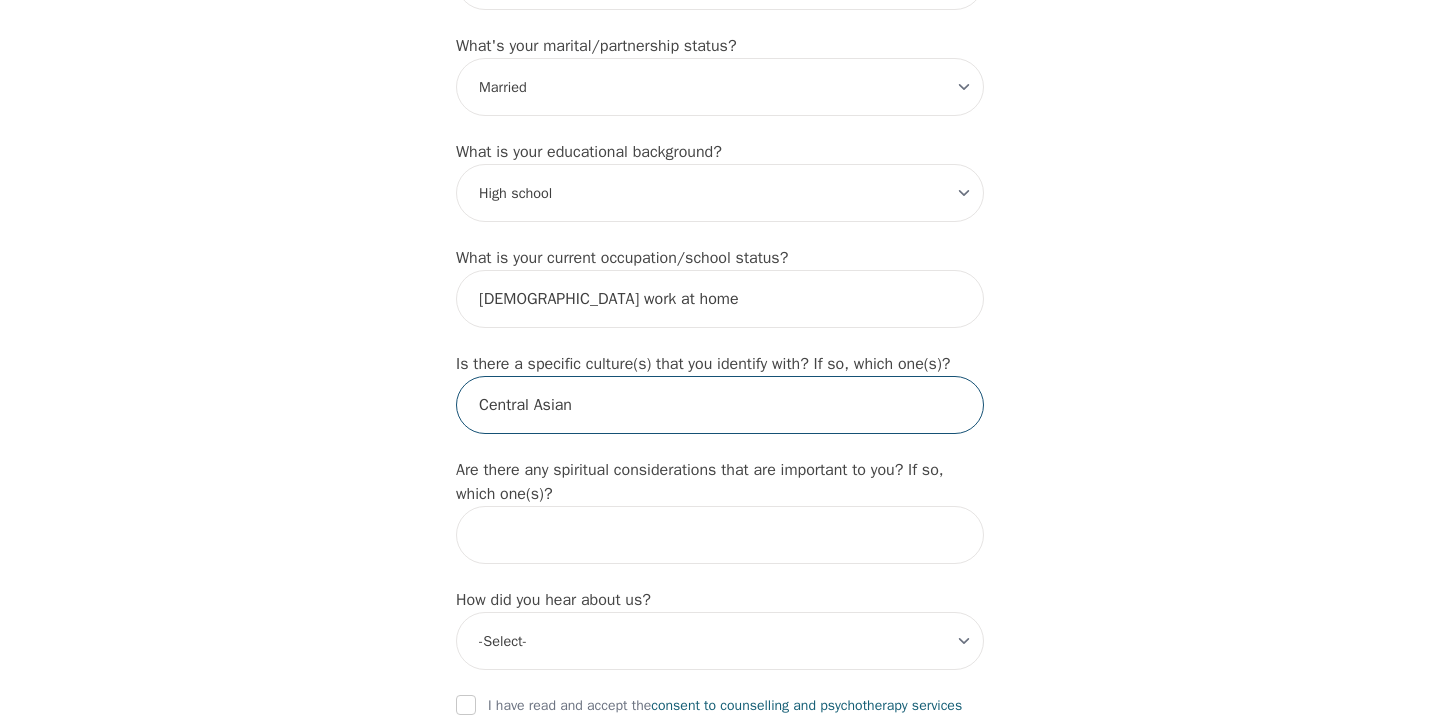 type on "Central Asian" 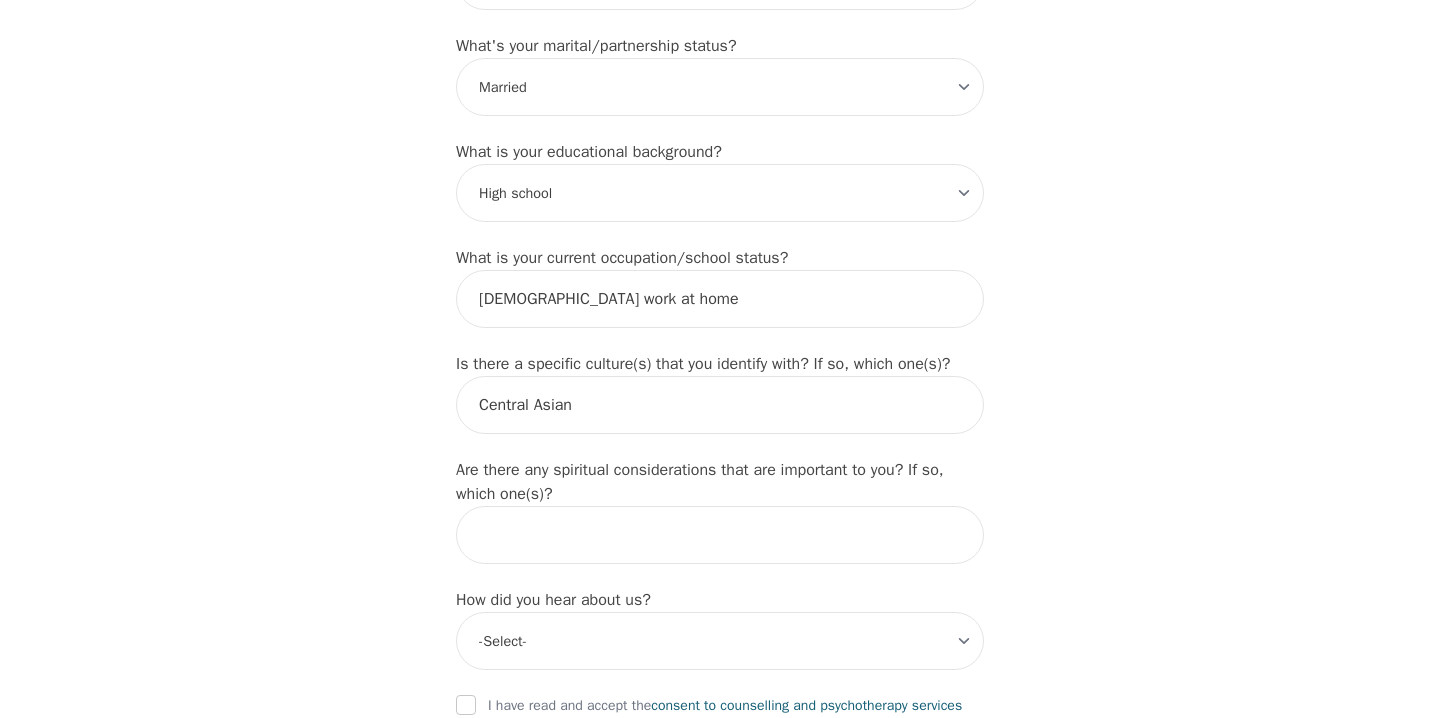 click on "Intake Assessment for Turkan [PERSON_NAME] Part 1 of 2: Tell Us About Yourself Please complete the following information before your initial session. This step is crucial to kickstart your therapeutic journey with your therapist: What's your first name? (This will be the name on your insurance receipt) [PERSON_NAME] What's your last name? [PERSON_NAME] What's your preferred name? [OPTIONAL] Turkan What's your email? [EMAIL_ADDRESS][DOMAIN_NAME] What's your phone number? [PHONE_NUMBER] What's your address? [STREET_ADDRESS] What's your unit number? [OPTIONAL] [STREET_ADDRESS] What's your date of birth? [DEMOGRAPHIC_DATA] What's the name of your emergency contact? [PERSON_NAME] [PERSON_NAME] What's the phone number of your emergency contact? [PHONE_NUMBER] What's the full name of your primary care physician? Dr. [MEDICAL_DATA][PERSON_NAME] What's the phone number of your primary care physician? [PHONE_NUMBER] Below are optional questions - Please tell us more about yourself: What is your gender? -Select- [DEMOGRAPHIC_DATA] [DEMOGRAPHIC_DATA] [DEMOGRAPHIC_DATA] [DEMOGRAPHIC_DATA] [DEMOGRAPHIC_DATA] prefer_not_to_say e/e" at bounding box center (720, -397) 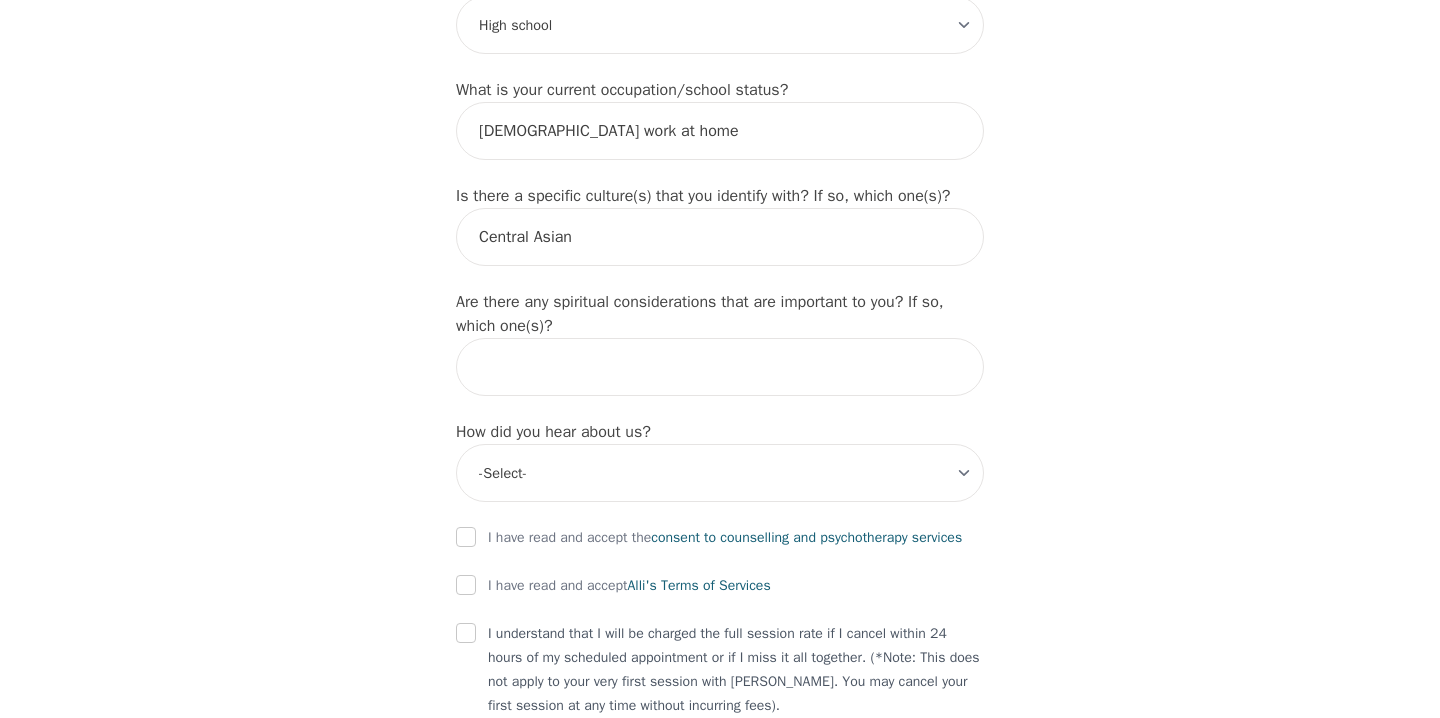 scroll, scrollTop: 2094, scrollLeft: 0, axis: vertical 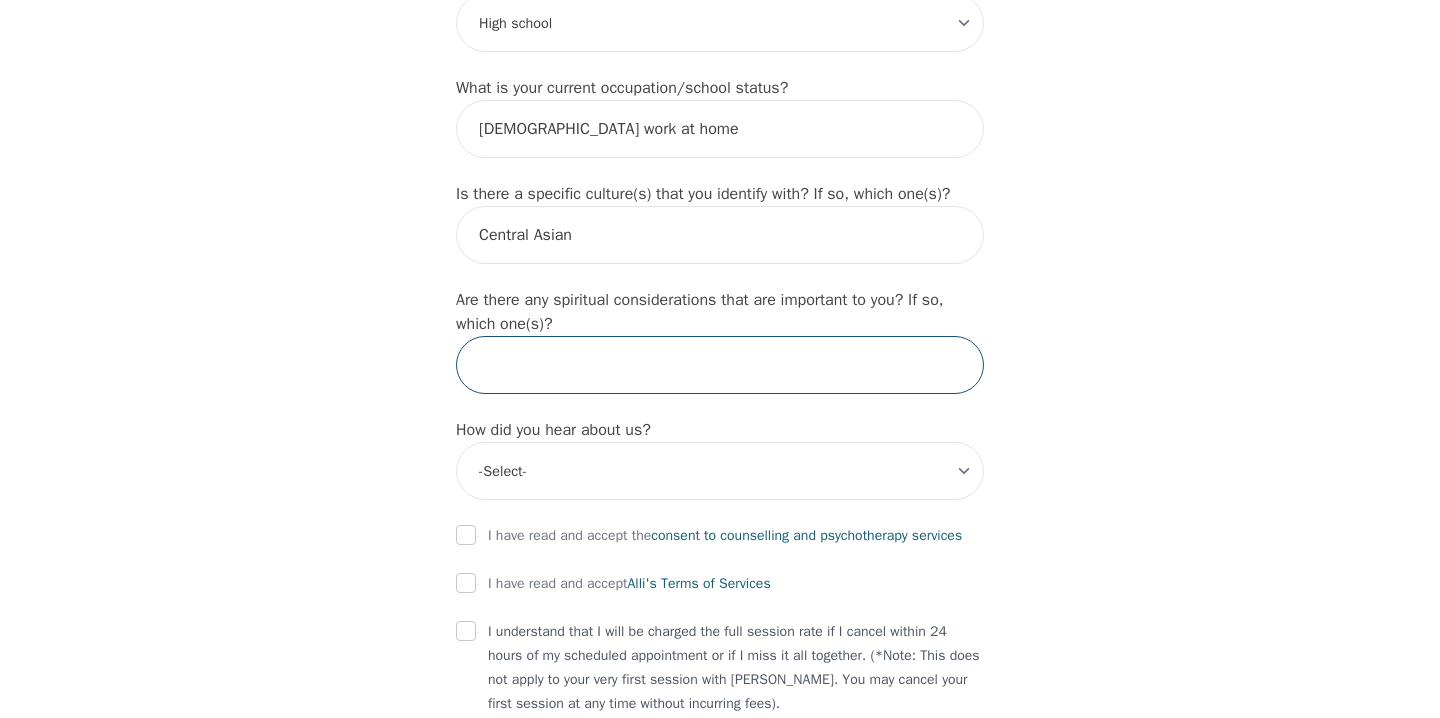 click at bounding box center (720, 365) 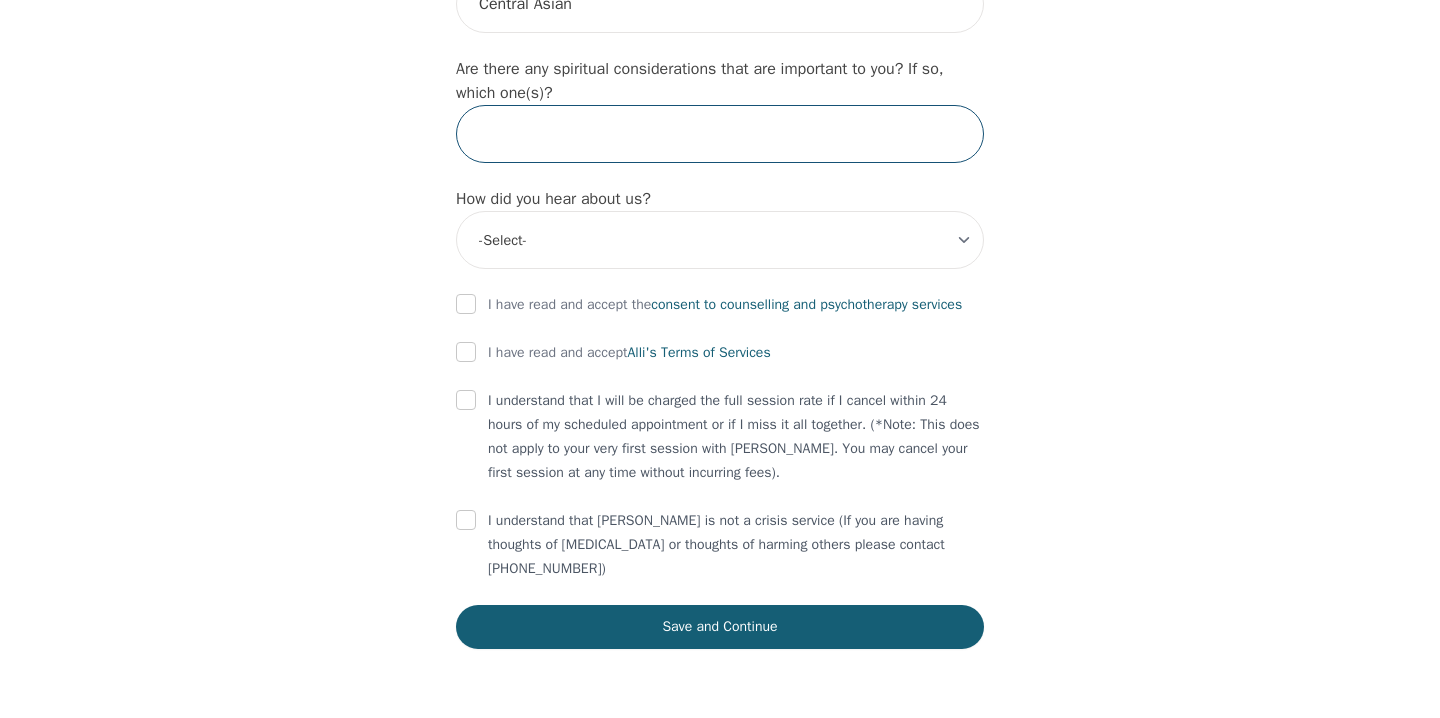 scroll, scrollTop: 2316, scrollLeft: 0, axis: vertical 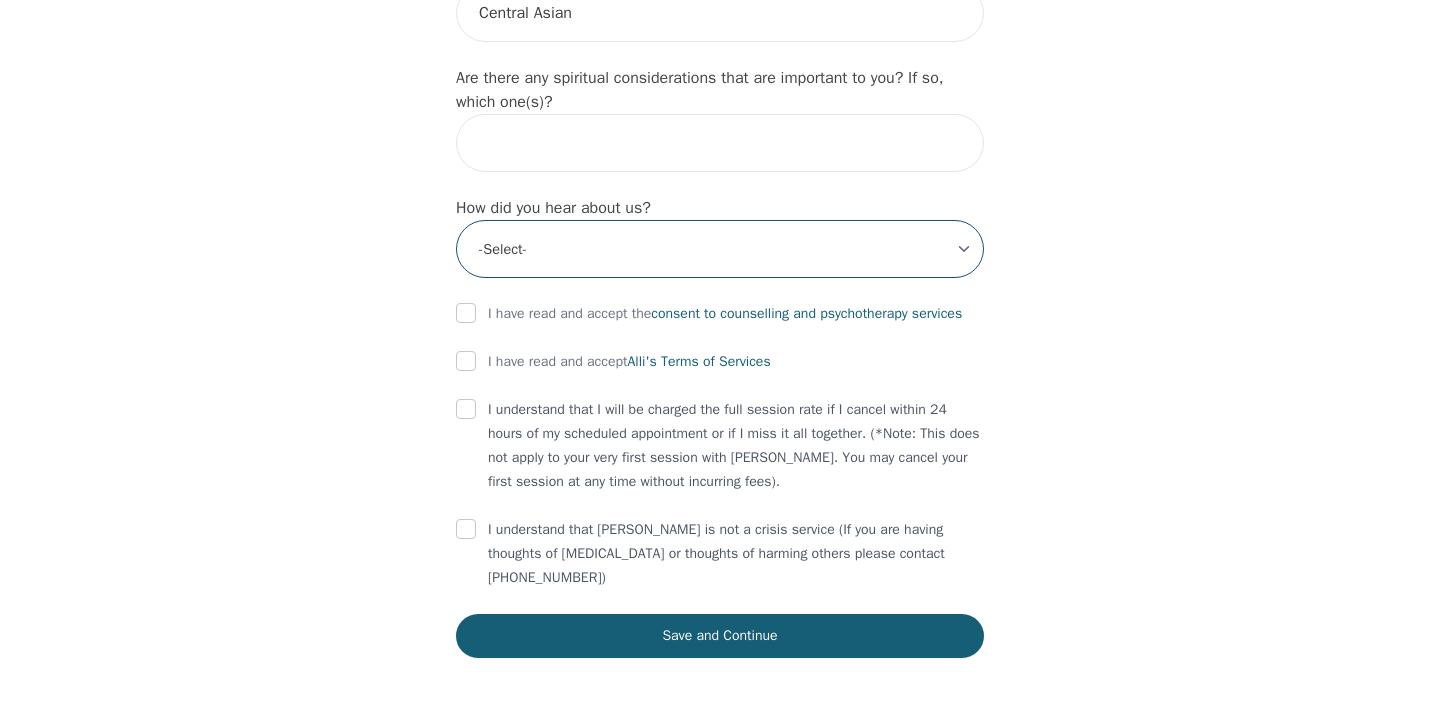 click on "-Select- Physician/Specialist Friend Facebook Instagram Google Search Google Ads Facebook/Instagram Ads Other" at bounding box center [720, 249] 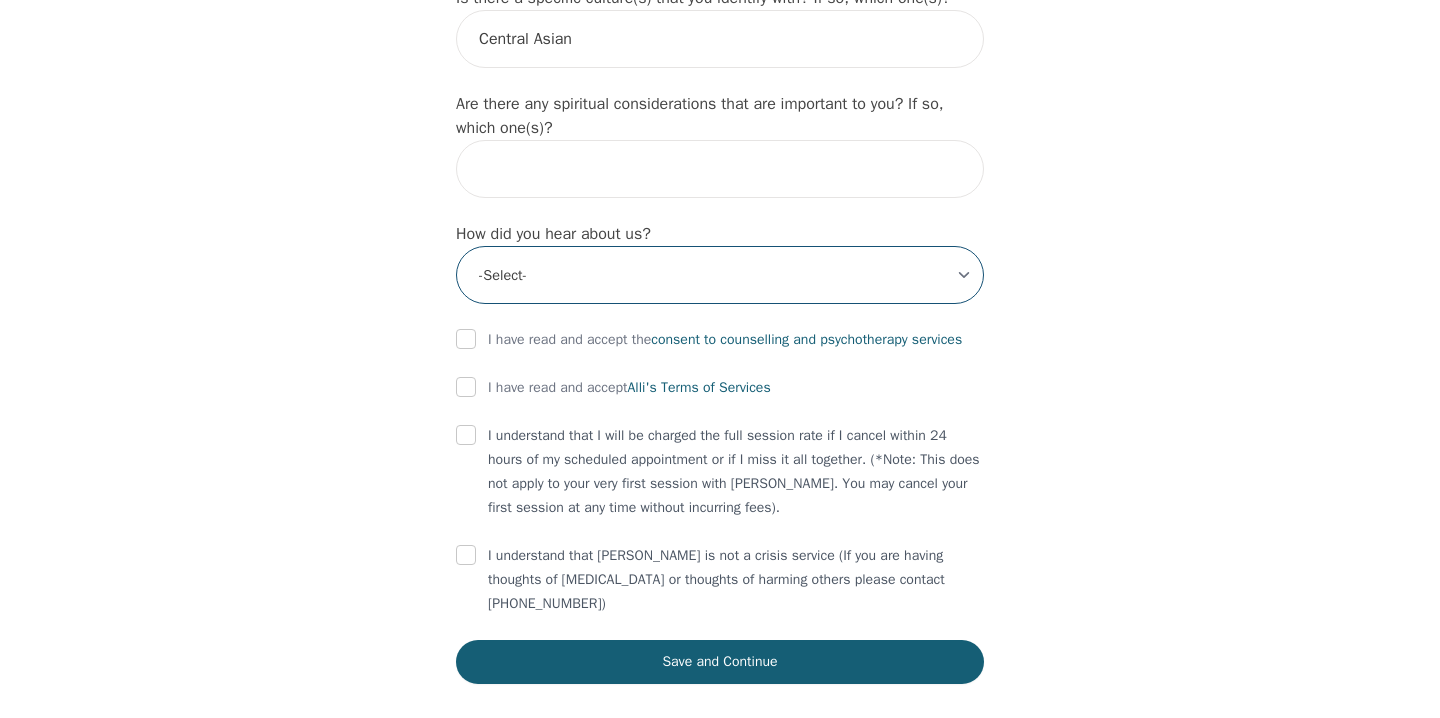 scroll, scrollTop: 2286, scrollLeft: 0, axis: vertical 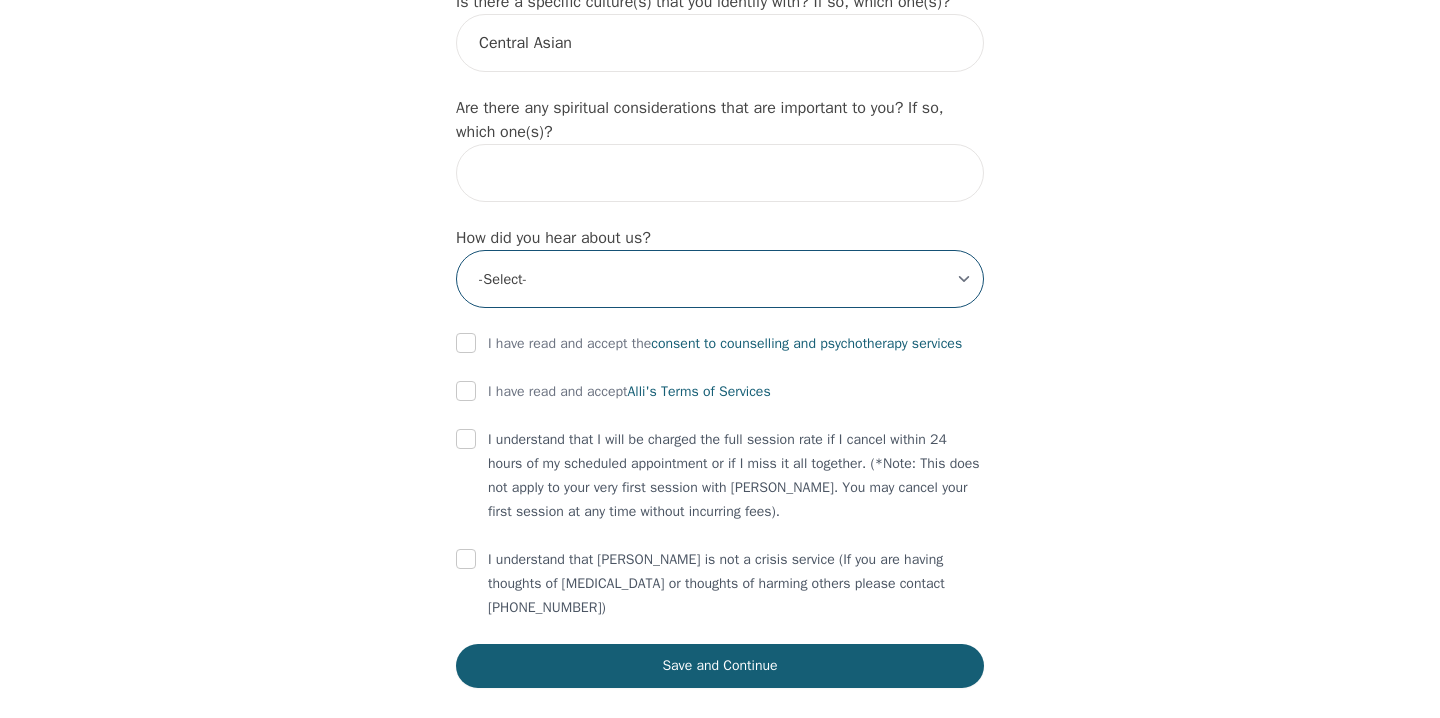click on "-Select- Physician/Specialist Friend Facebook Instagram Google Search Google Ads Facebook/Instagram Ads Other" at bounding box center (720, 279) 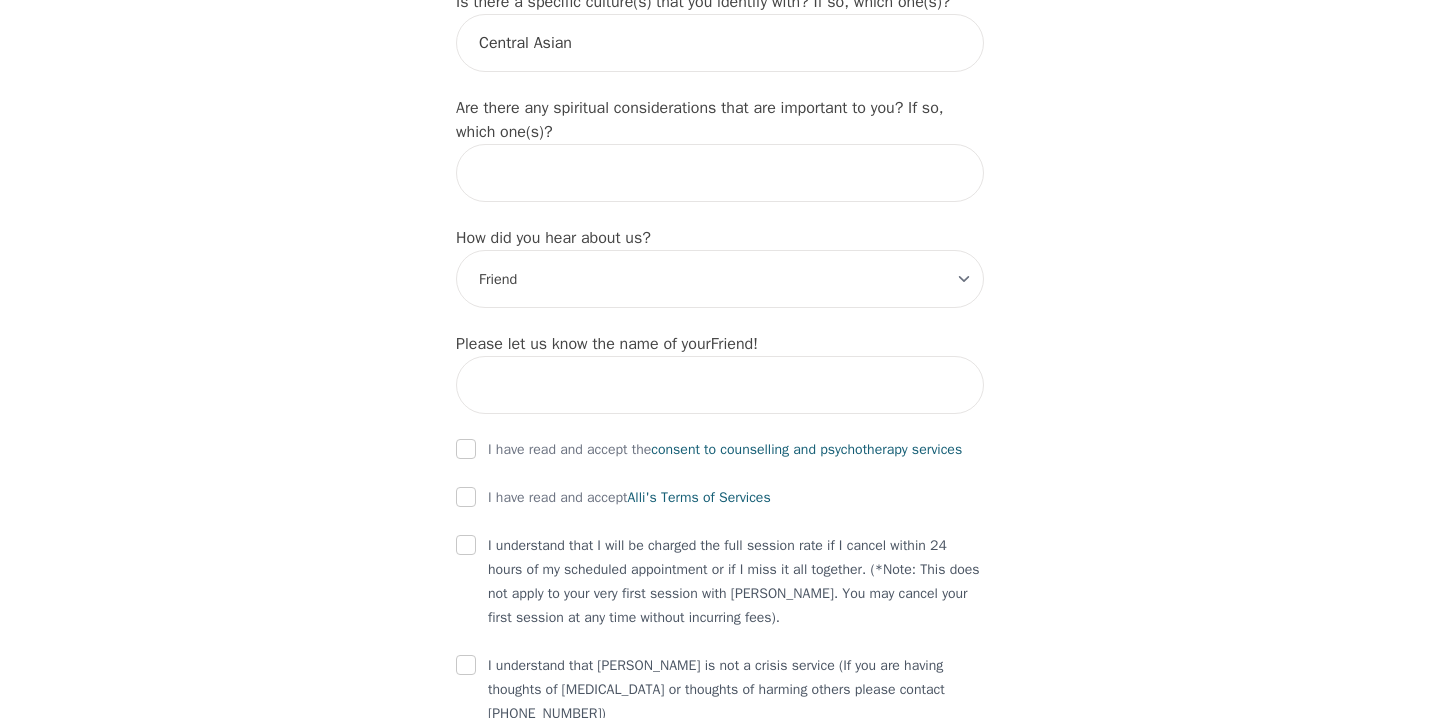 click on "Intake Assessment for Turkan [PERSON_NAME] Part 1 of 2: Tell Us About Yourself Please complete the following information before your initial session. This step is crucial to kickstart your therapeutic journey with your therapist: What's your first name? (This will be the name on your insurance receipt) [PERSON_NAME] What's your last name? [PERSON_NAME] What's your preferred name? [OPTIONAL] Turkan What's your email? [EMAIL_ADDRESS][DOMAIN_NAME] What's your phone number? [PHONE_NUMBER] What's your address? [STREET_ADDRESS] What's your unit number? [OPTIONAL] [STREET_ADDRESS] What's your date of birth? [DEMOGRAPHIC_DATA] What's the name of your emergency contact? [PERSON_NAME] [PERSON_NAME] What's the phone number of your emergency contact? [PHONE_NUMBER] What's the full name of your primary care physician? Dr. [MEDICAL_DATA][PERSON_NAME] What's the phone number of your primary care physician? [PHONE_NUMBER] Below are optional questions - Please tell us more about yourself: What is your gender? -Select- [DEMOGRAPHIC_DATA] [DEMOGRAPHIC_DATA] [DEMOGRAPHIC_DATA] [DEMOGRAPHIC_DATA] [DEMOGRAPHIC_DATA] prefer_not_to_say e/e" at bounding box center (720, -706) 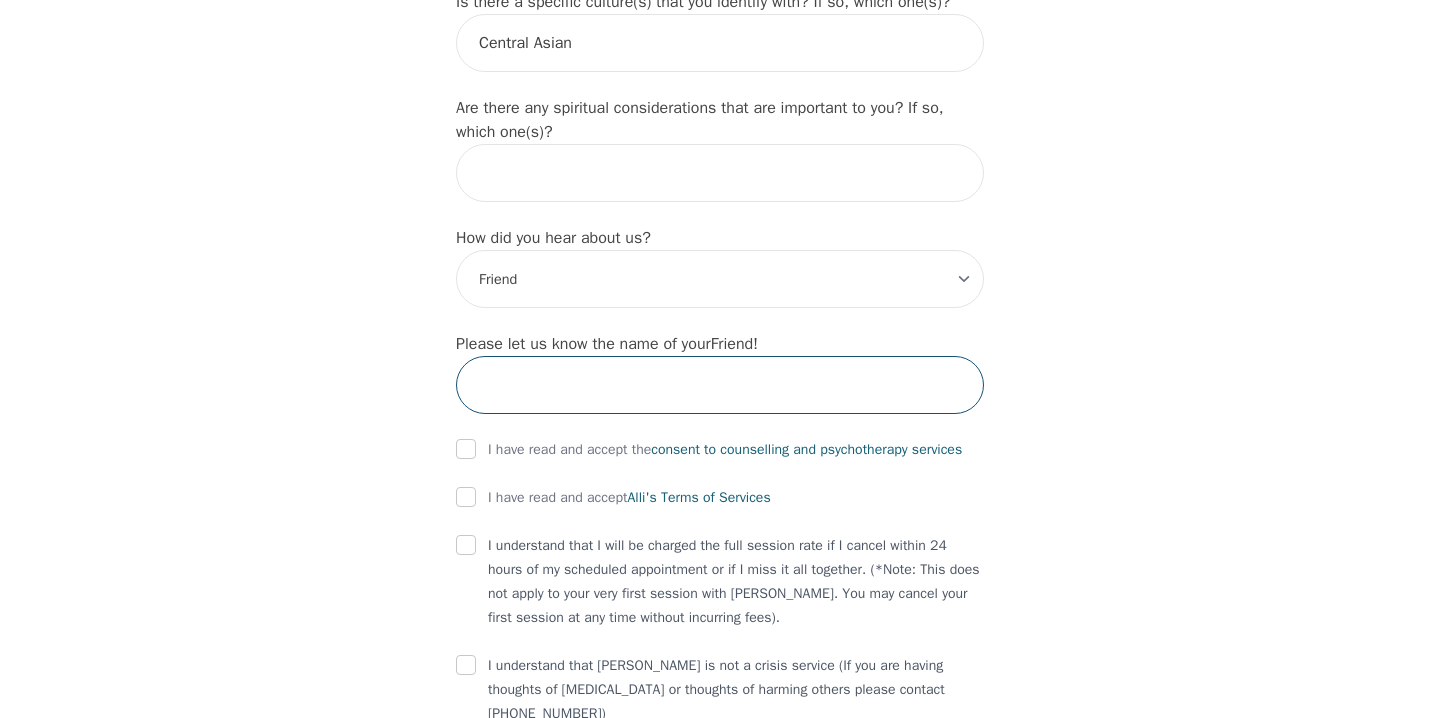 click at bounding box center (720, 385) 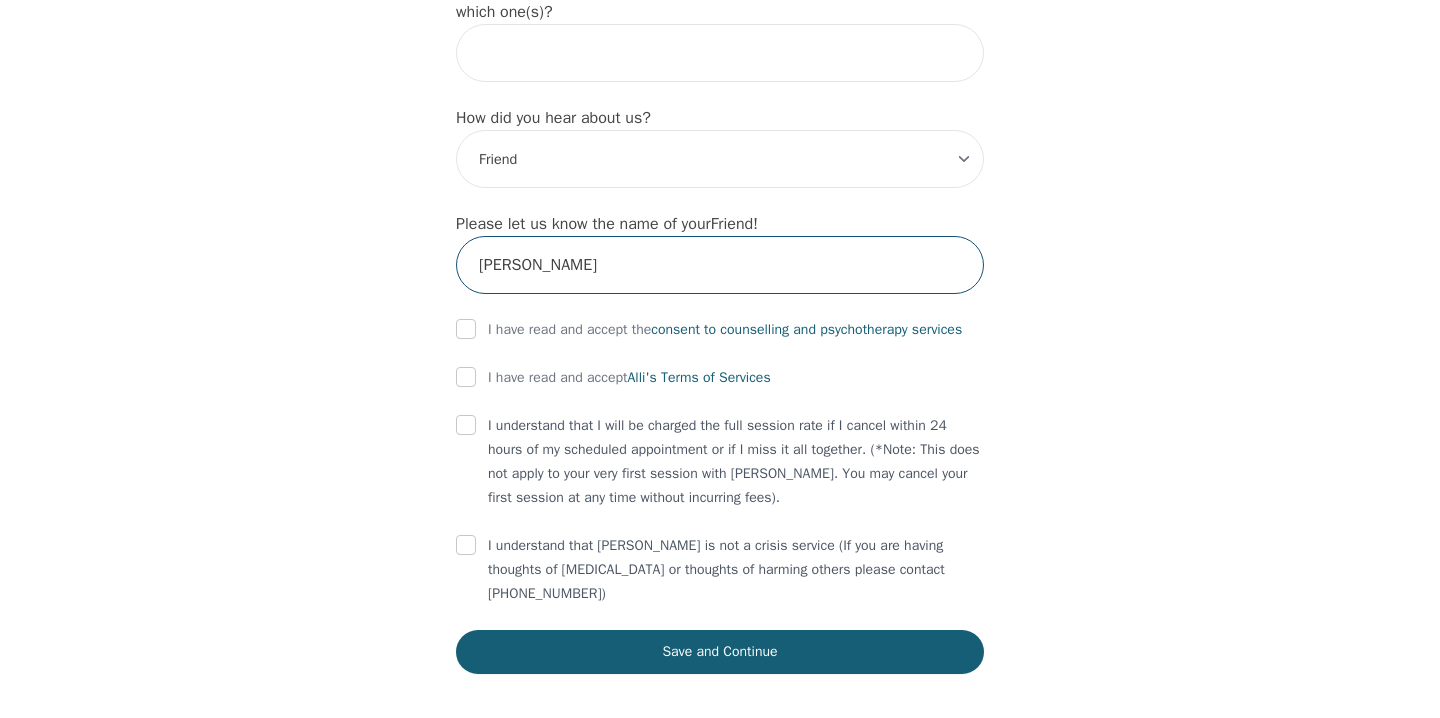 scroll, scrollTop: 2417, scrollLeft: 0, axis: vertical 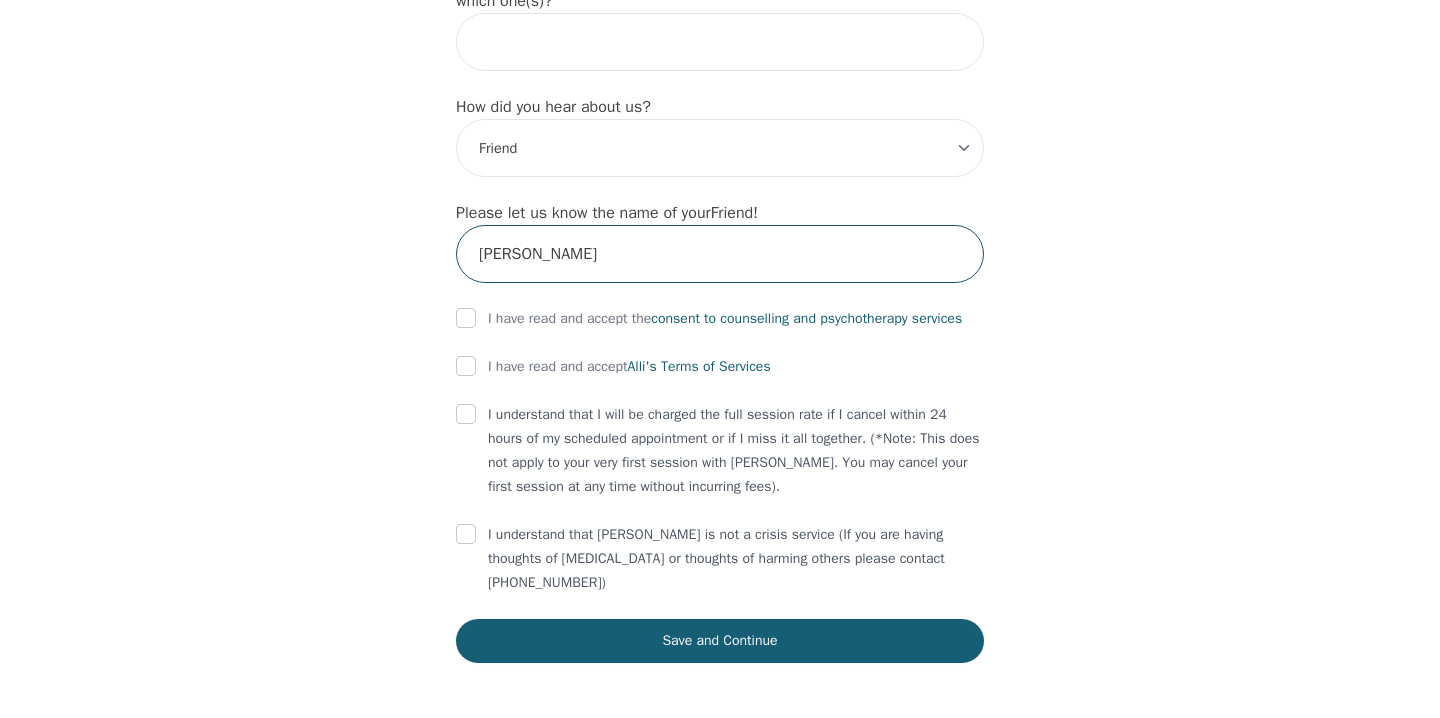 type on "[PERSON_NAME]" 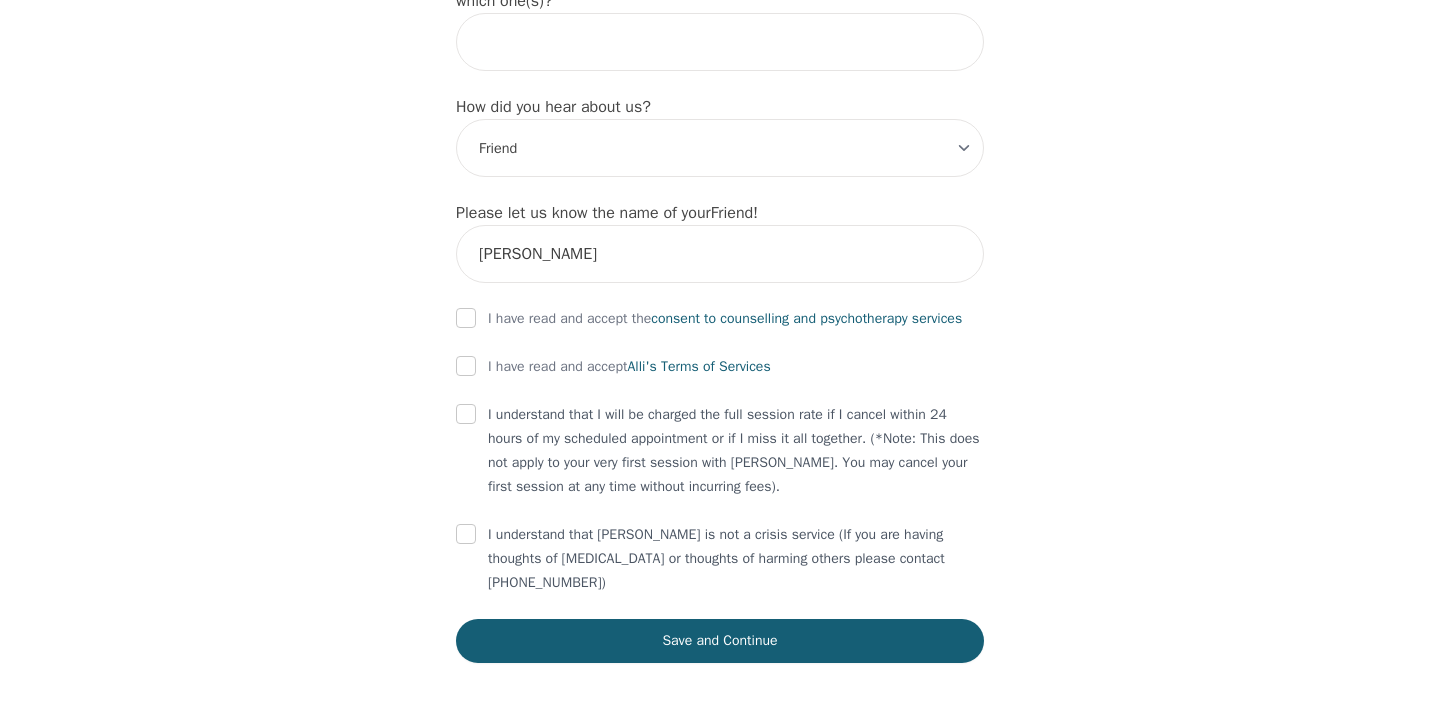 click at bounding box center [466, 319] 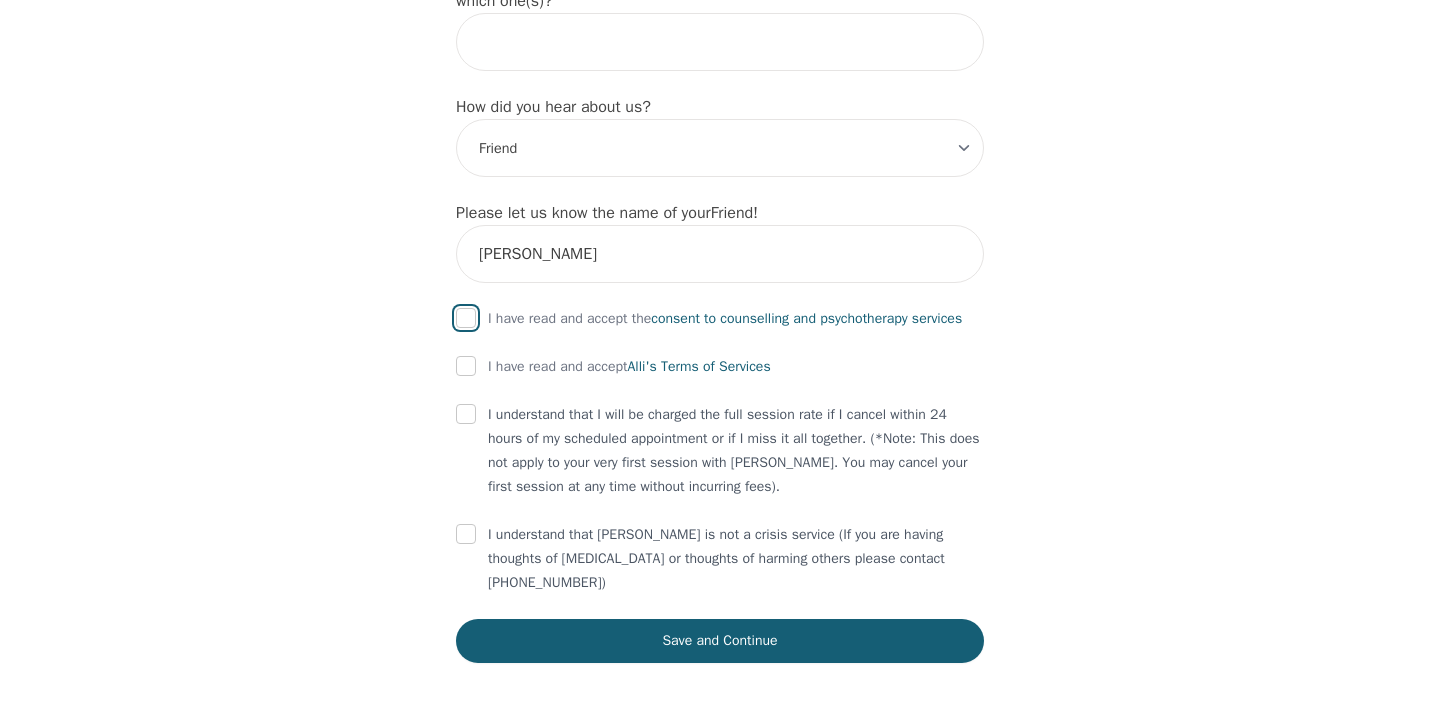 click at bounding box center [466, 318] 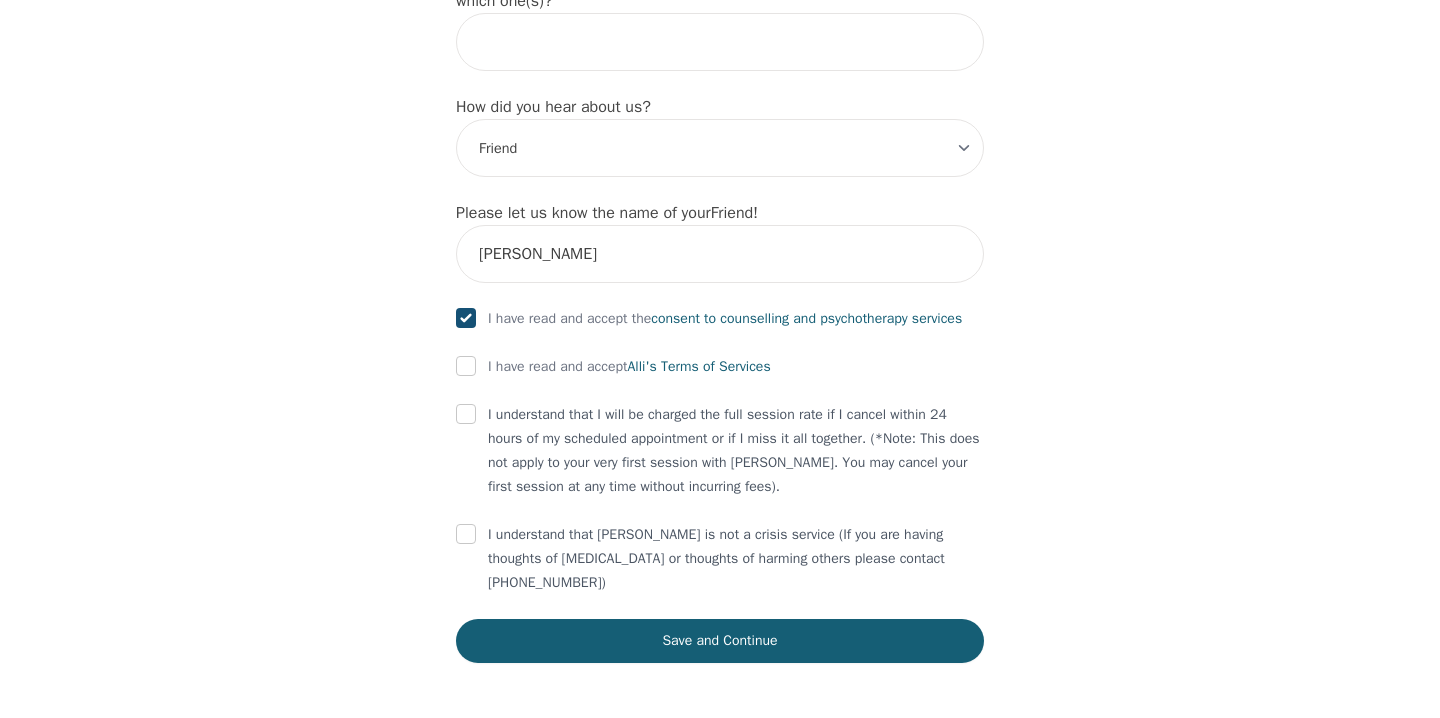 checkbox on "true" 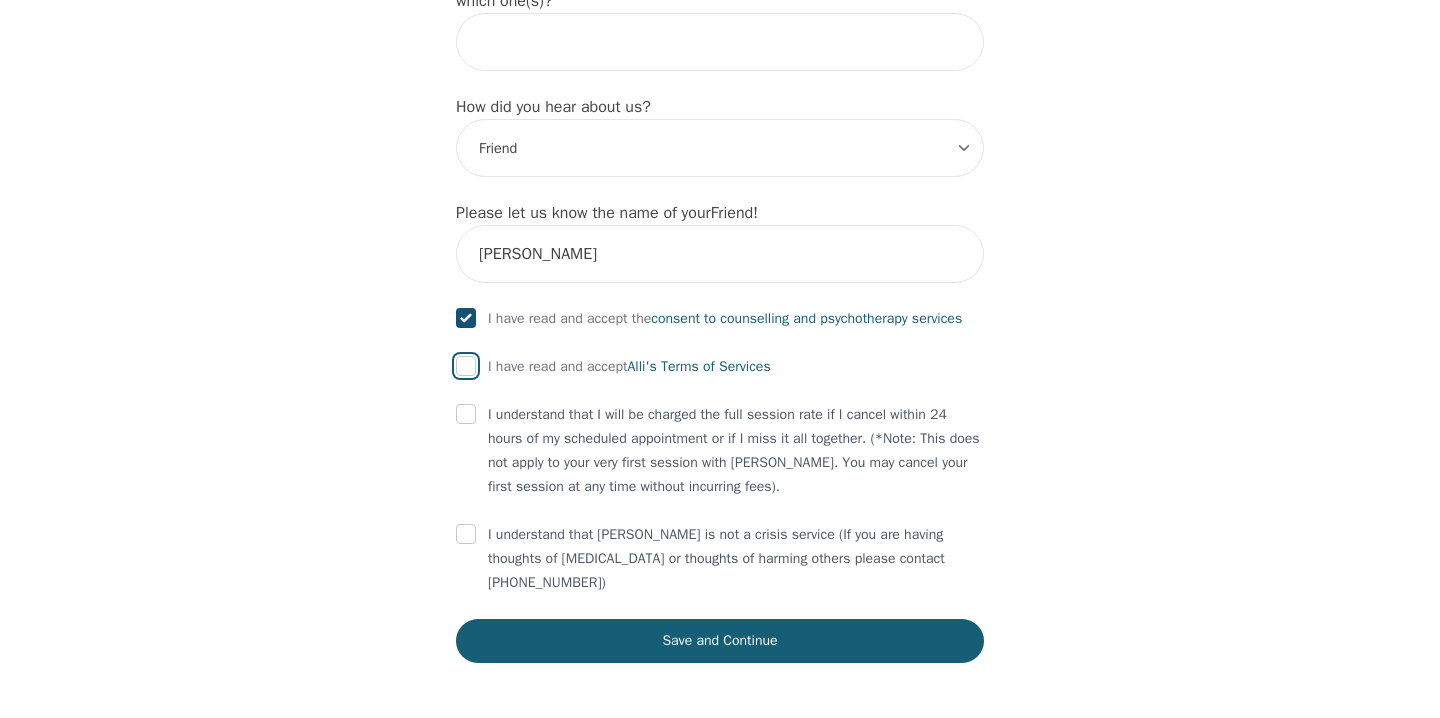 click at bounding box center [466, 366] 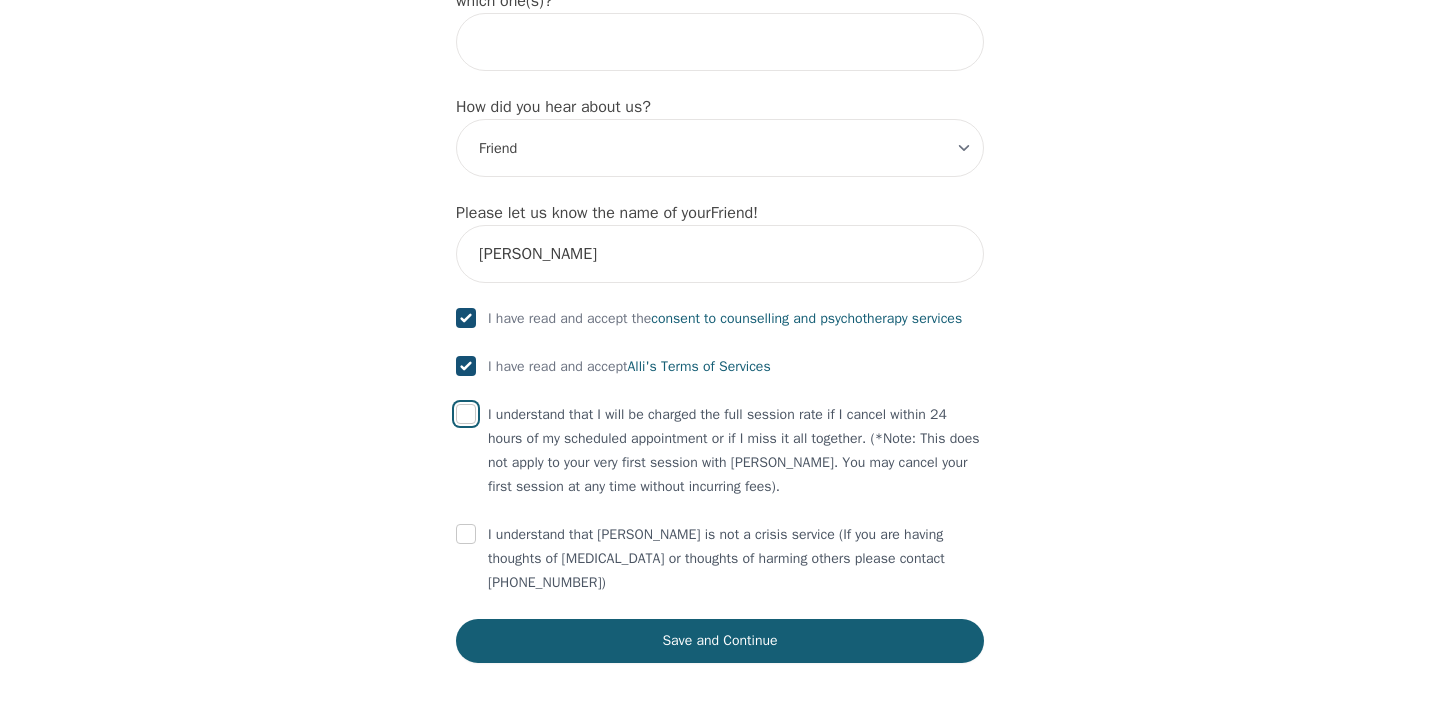 click at bounding box center [466, 414] 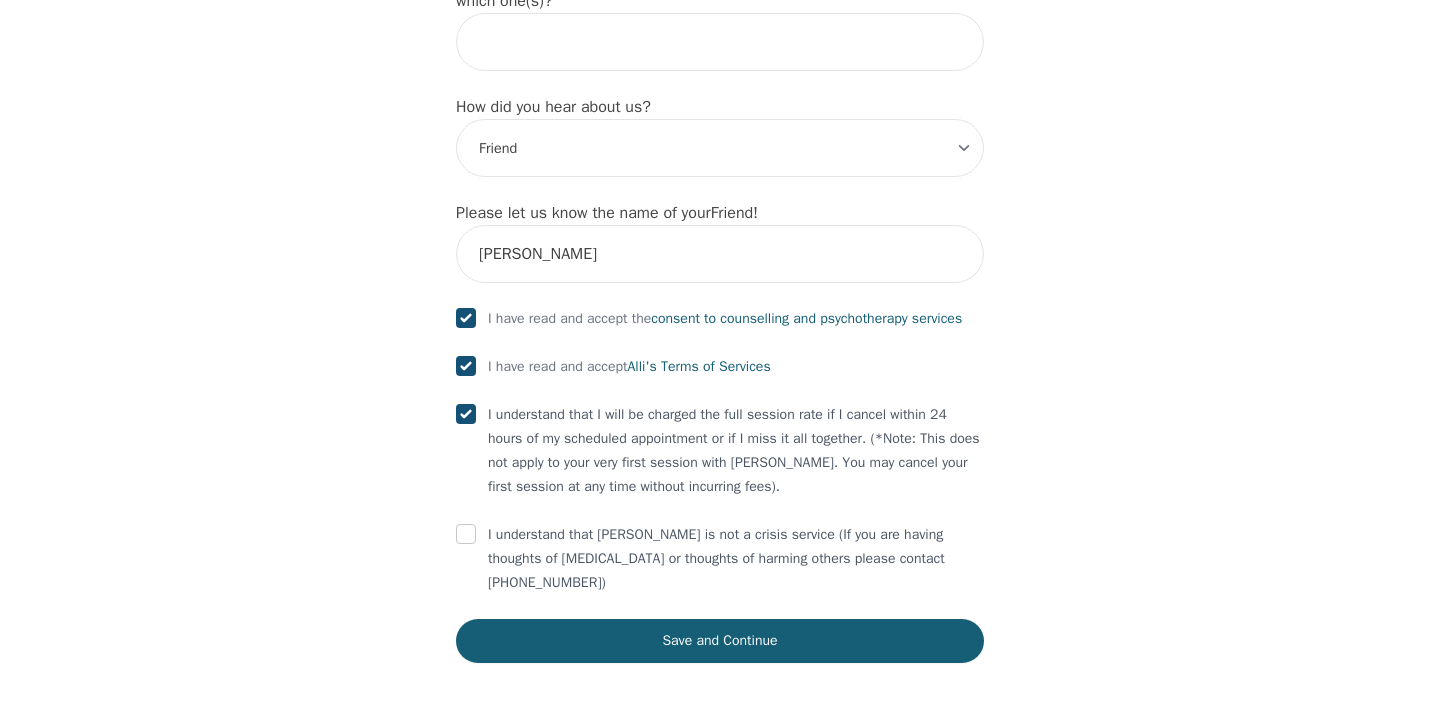 checkbox on "true" 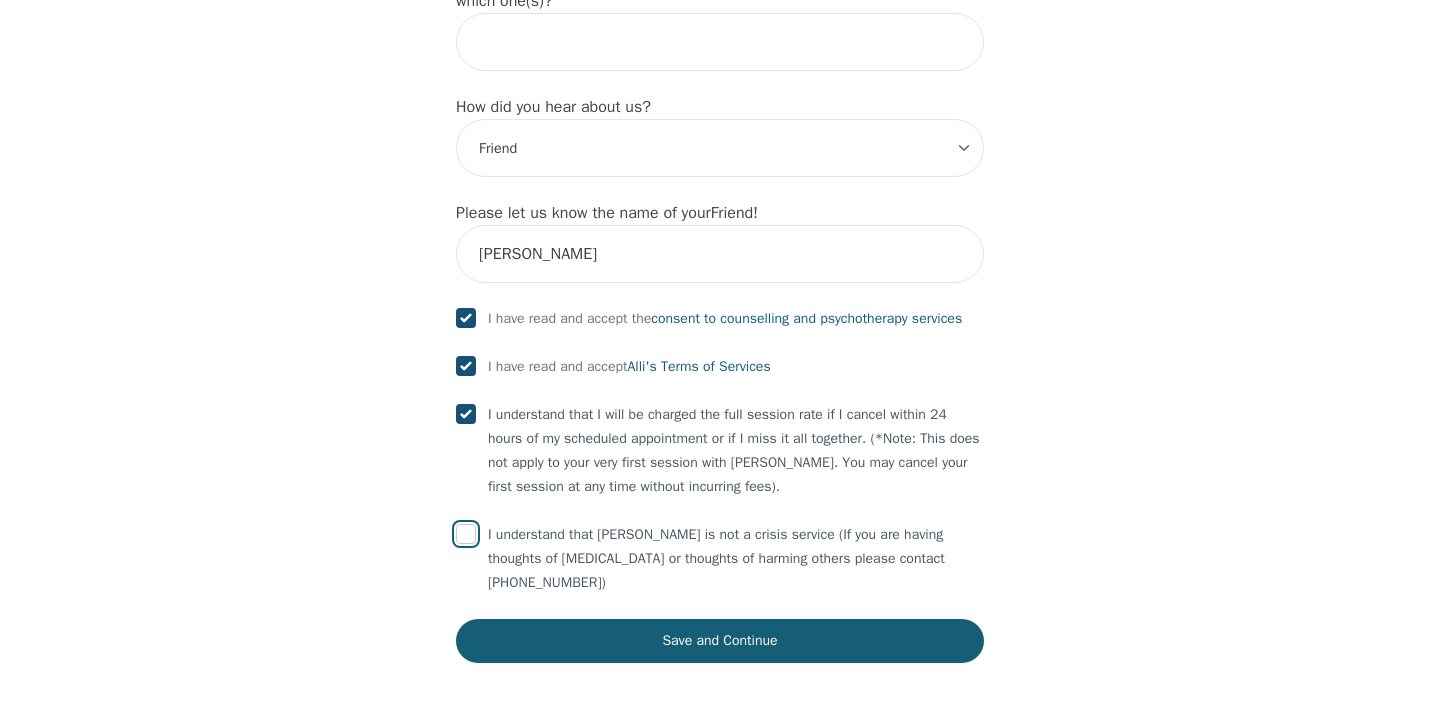 click at bounding box center (466, 534) 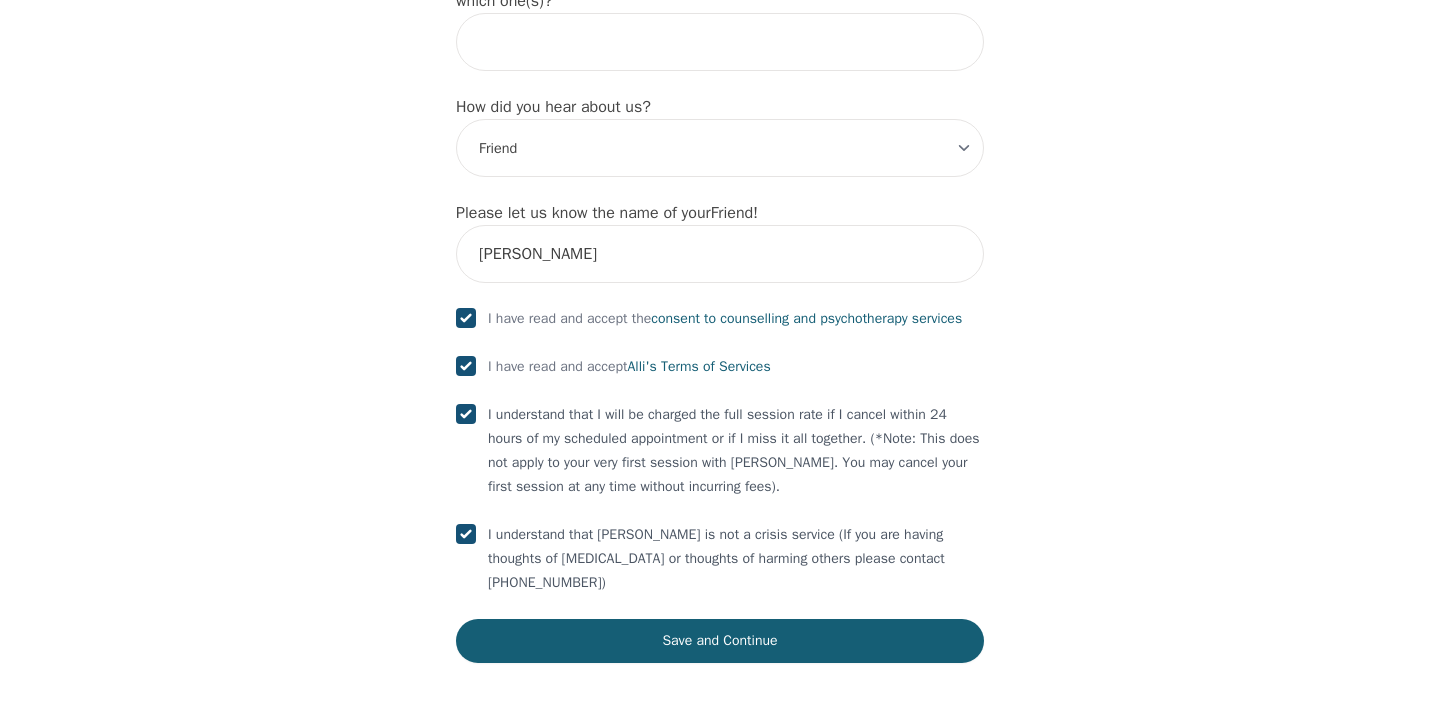checkbox on "true" 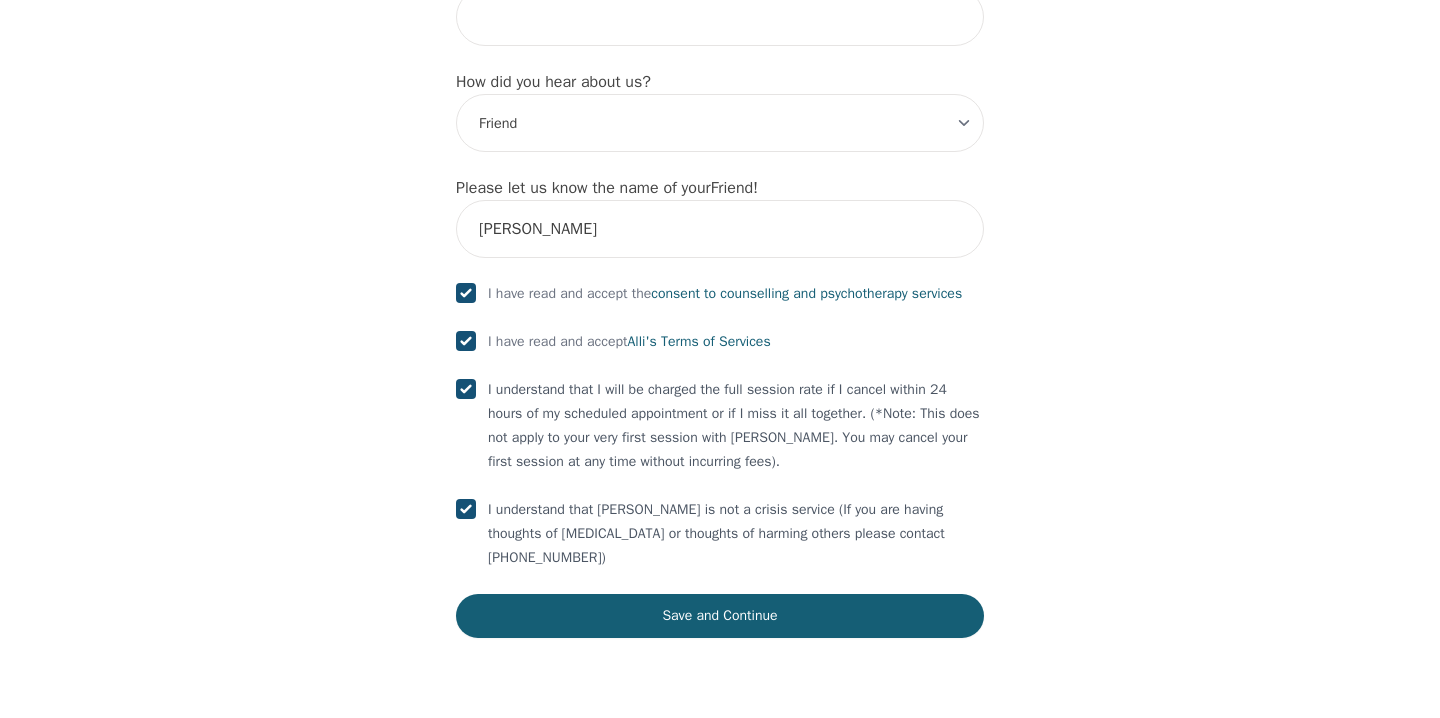 click on "What's your first name? (This will be the name on your insurance receipt) [PERSON_NAME] What's your last name? [PERSON_NAME] What's your preferred name? [OPTIONAL] Turkan What's your email? [EMAIL_ADDRESS][DOMAIN_NAME] What's your phone number? [PHONE_NUMBER] What's your address? [STREET_ADDRESS] What's your unit number? [OPTIONAL] [STREET_ADDRESS] What's your date of birth? [DEMOGRAPHIC_DATA] What's the name of your emergency contact? [PERSON_NAME] [PERSON_NAME] What's the phone number of your emergency contact? [PHONE_NUMBER] What's the full name of your primary care physician? Dr. [MEDICAL_DATA][PERSON_NAME] What's the phone number of your primary care physician? [PHONE_NUMBER] Below are optional questions - Please tell us more about yourself: What is your gender? -Select- [DEMOGRAPHIC_DATA] [DEMOGRAPHIC_DATA] [DEMOGRAPHIC_DATA] [DEMOGRAPHIC_DATA] [DEMOGRAPHIC_DATA] prefer_not_to_say What are your preferred pronouns? -Select- he/him she/her they/them ze/zir xe/xem ey/em ve/ver tey/ter e/e per/per prefer_not_to_say What's your marital/partnership status? -Select- Single Partnered Married Common Law Widowed Other" at bounding box center [720, -738] 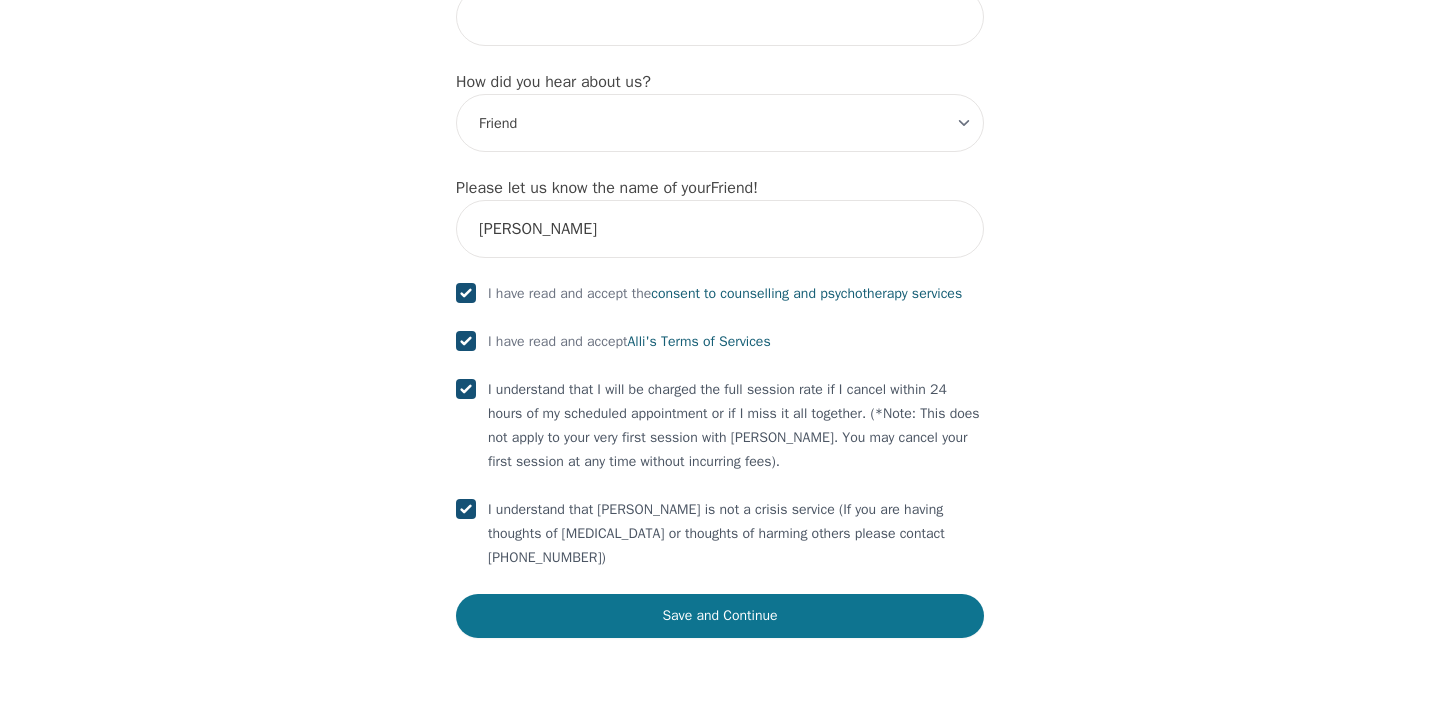 click on "Save and Continue" at bounding box center (720, 616) 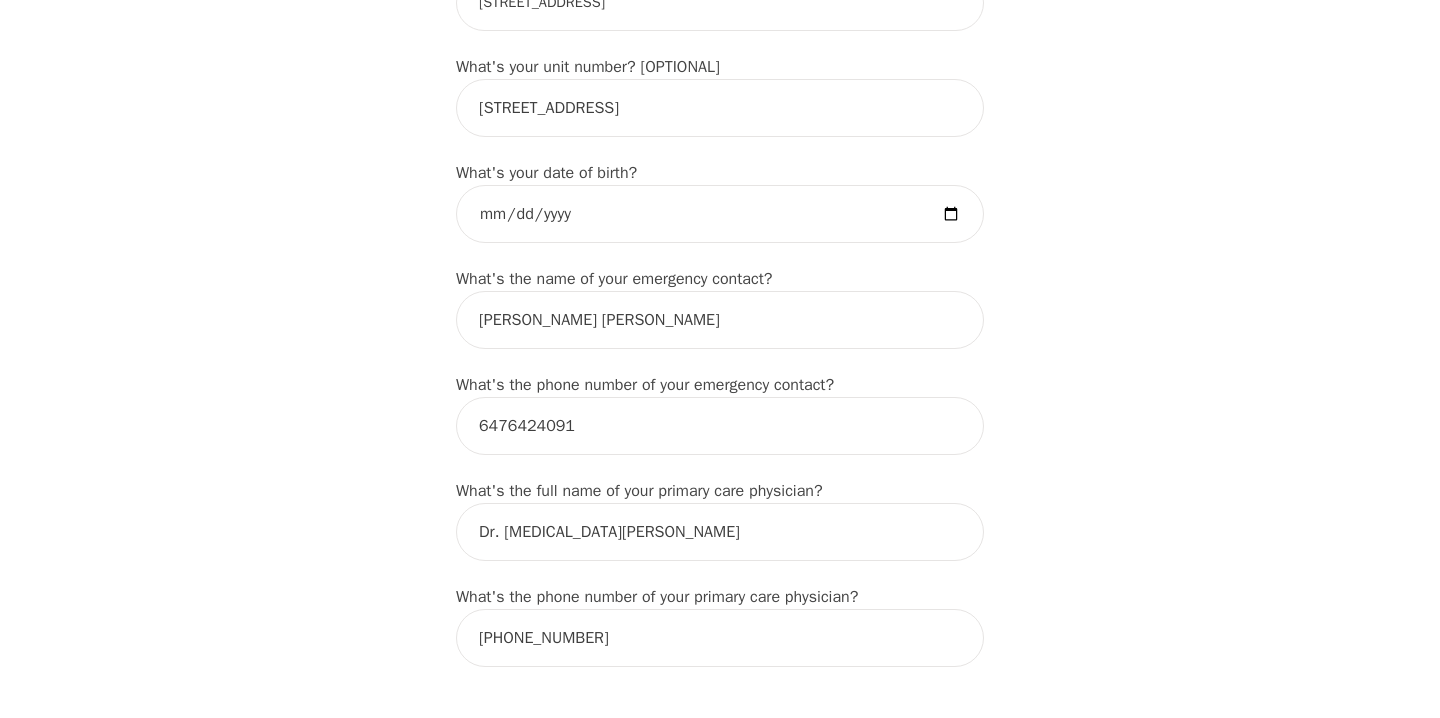 scroll, scrollTop: 821, scrollLeft: 0, axis: vertical 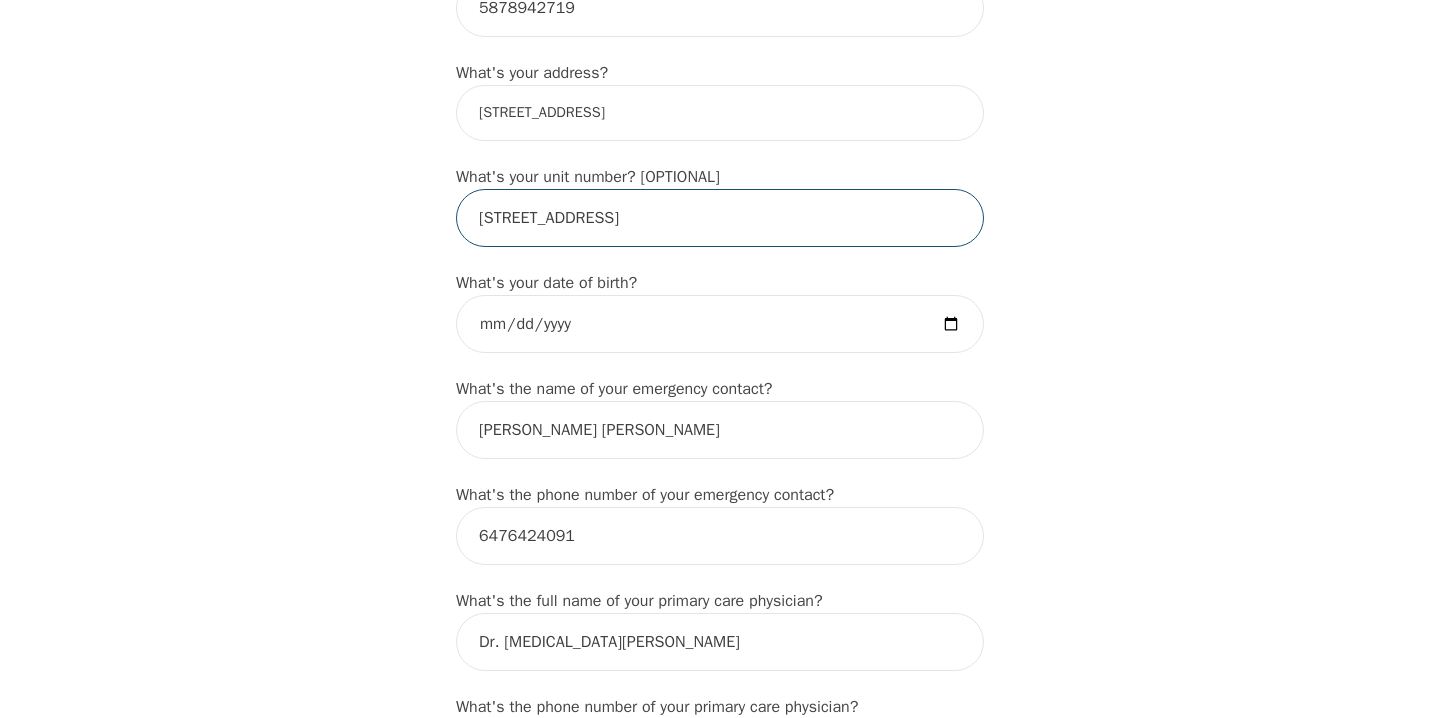 drag, startPoint x: 659, startPoint y: 247, endPoint x: 538, endPoint y: 237, distance: 121.41252 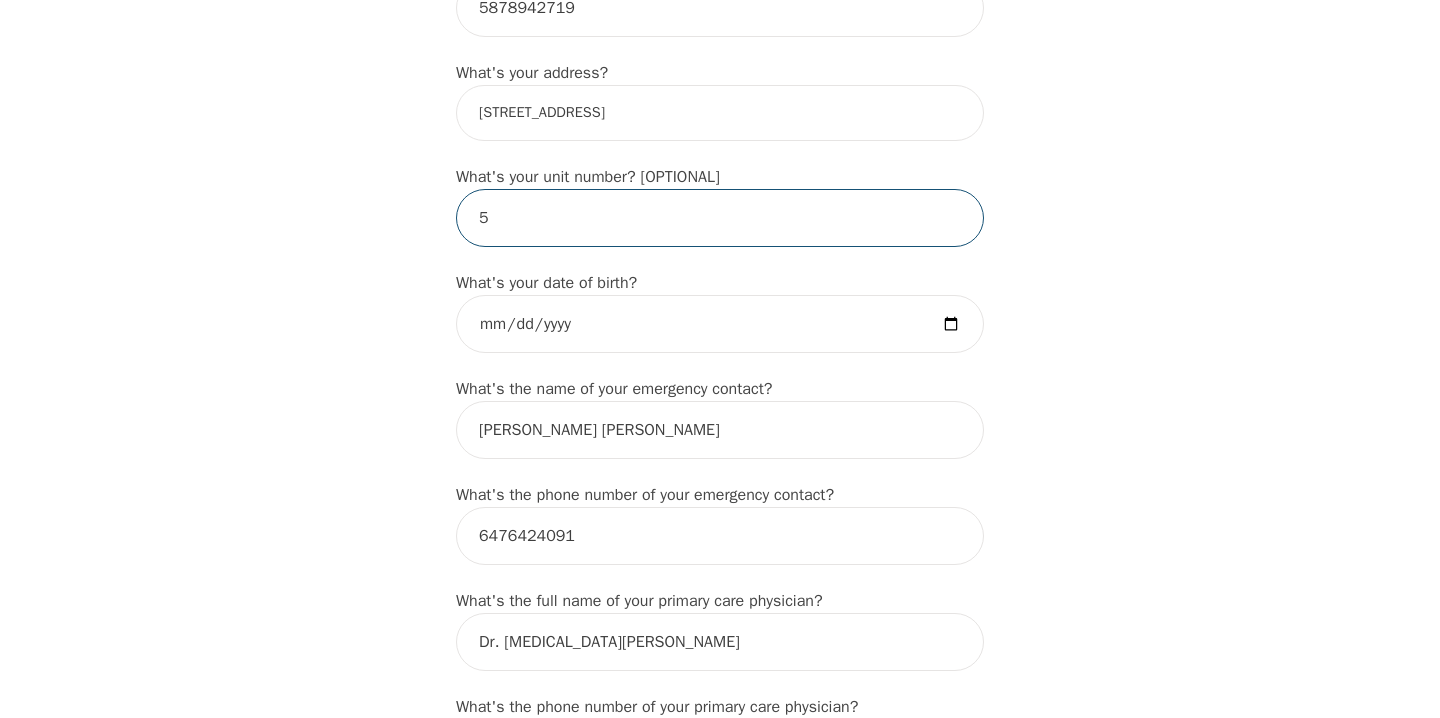 type on "5" 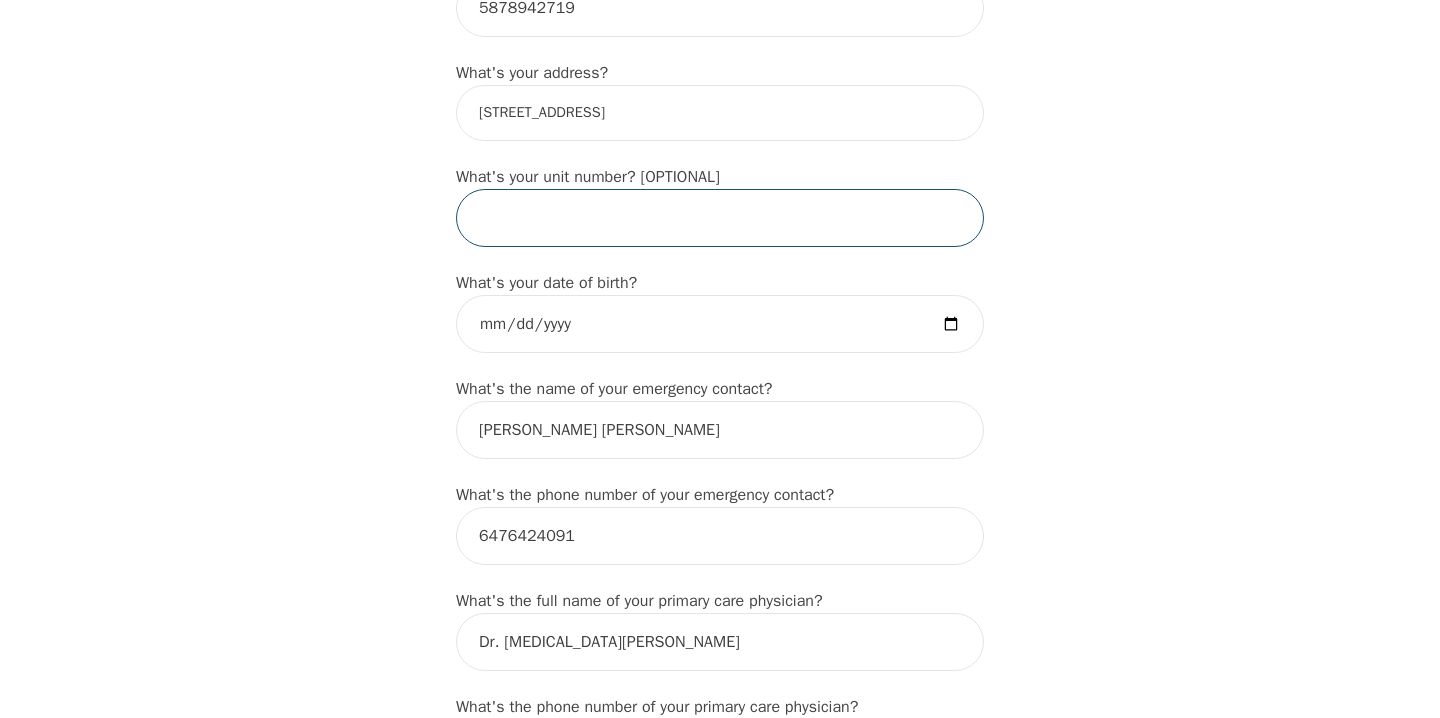 type 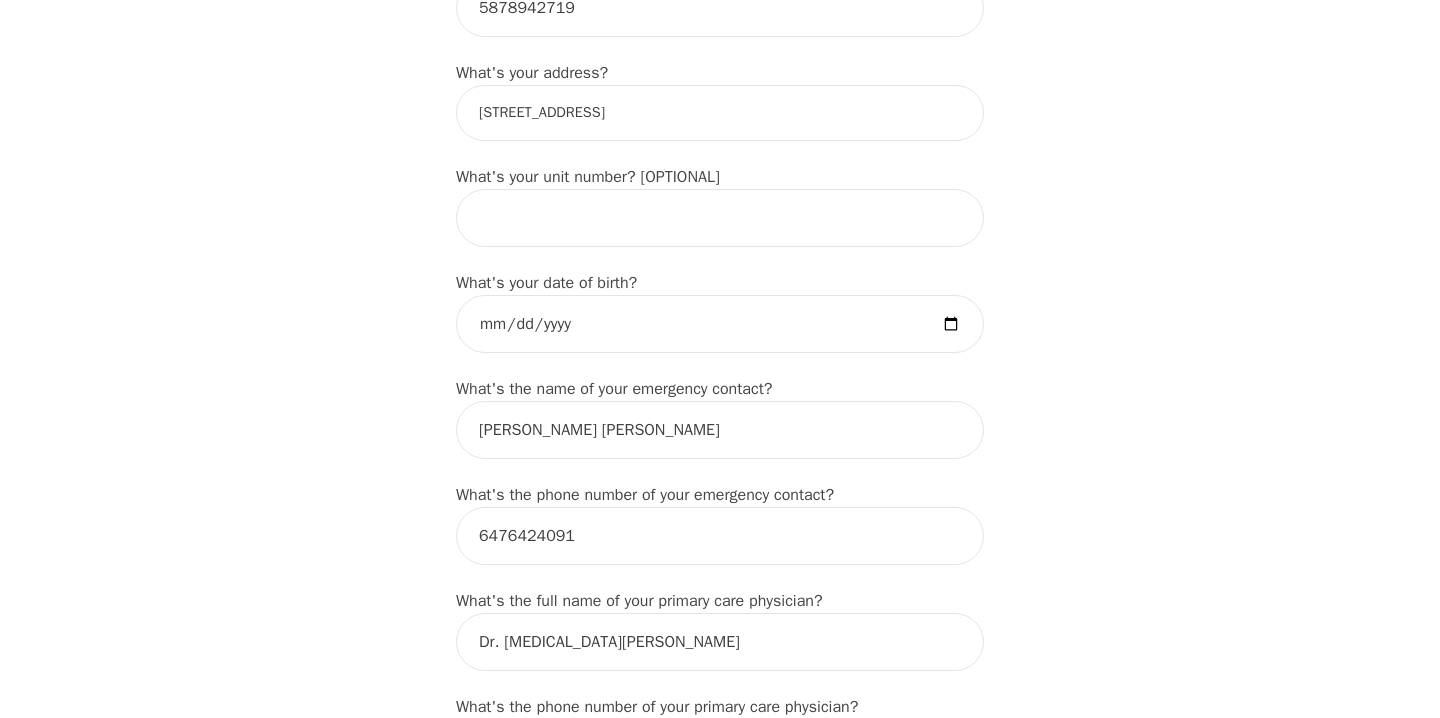 click on "[STREET_ADDRESS]" at bounding box center (720, 113) 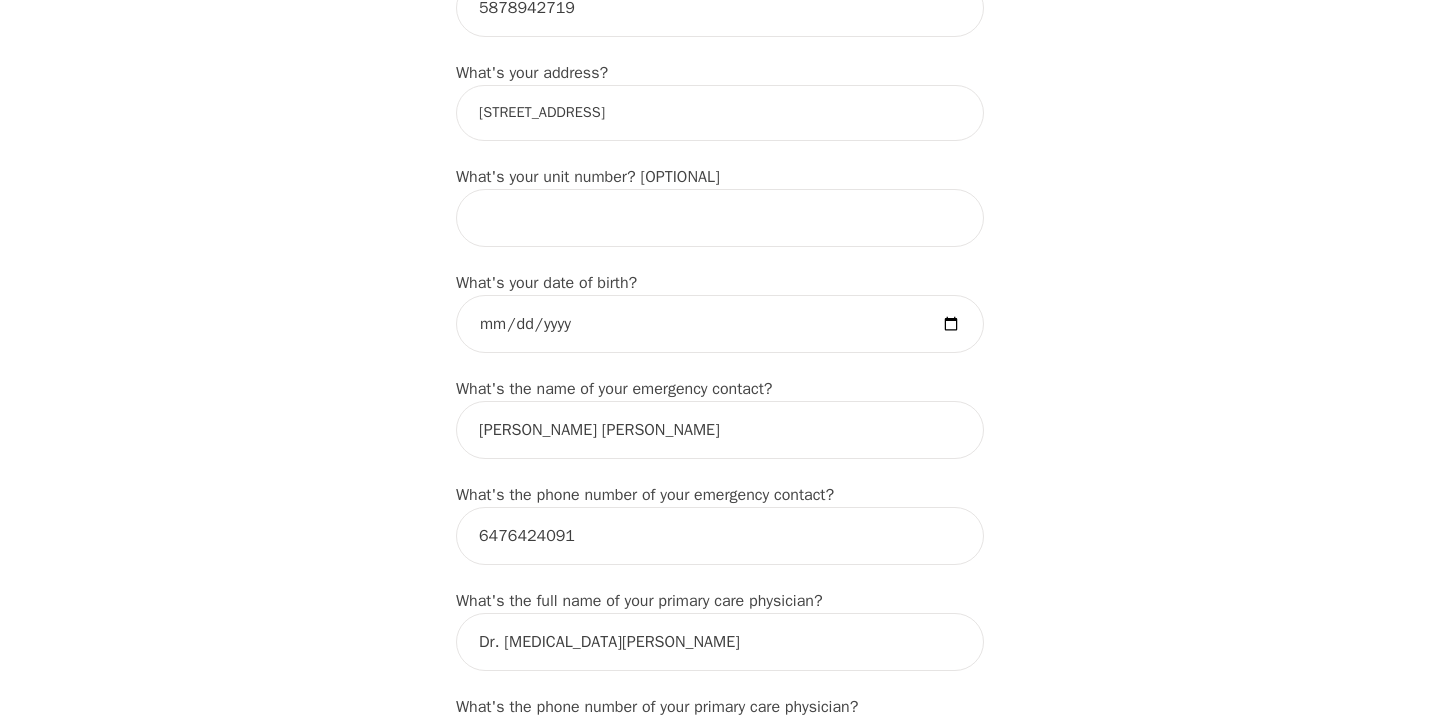 type on "[STREET_ADDRESS]" 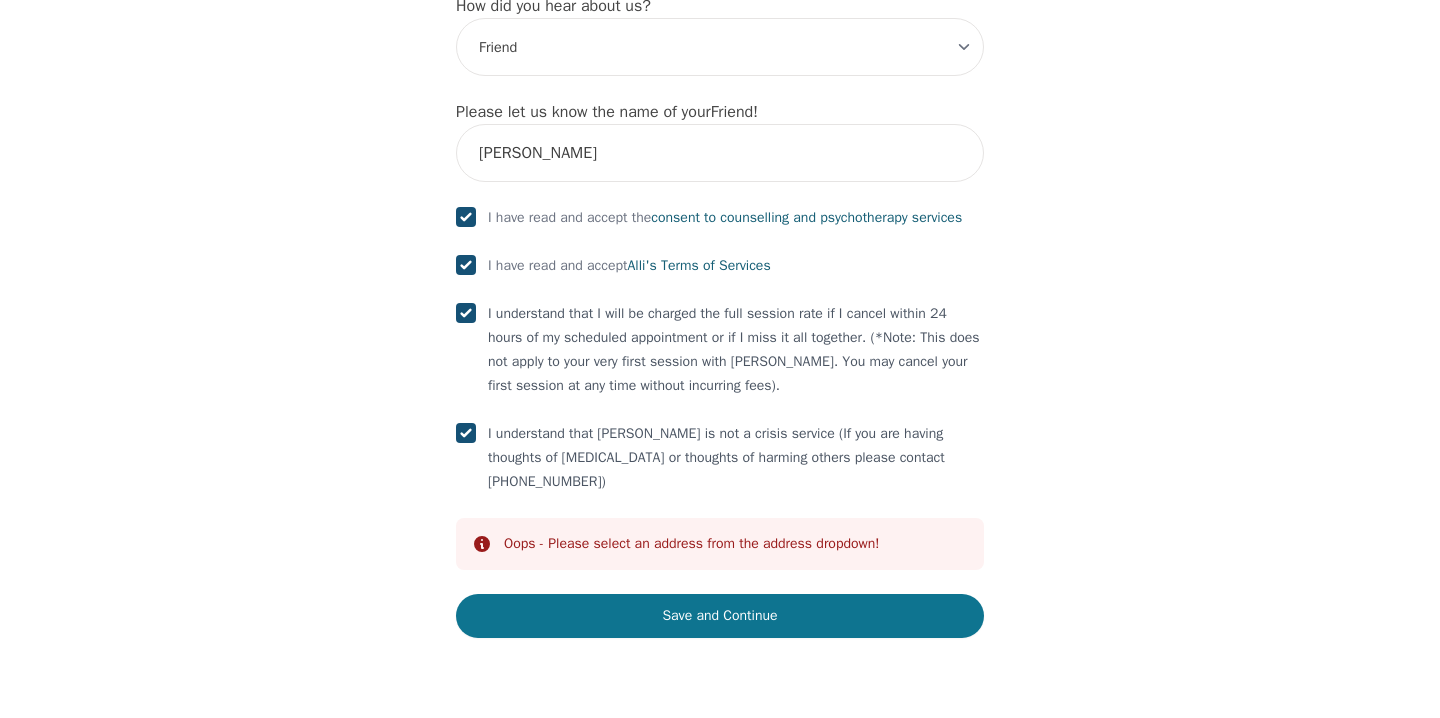click on "Save and Continue" at bounding box center (720, 616) 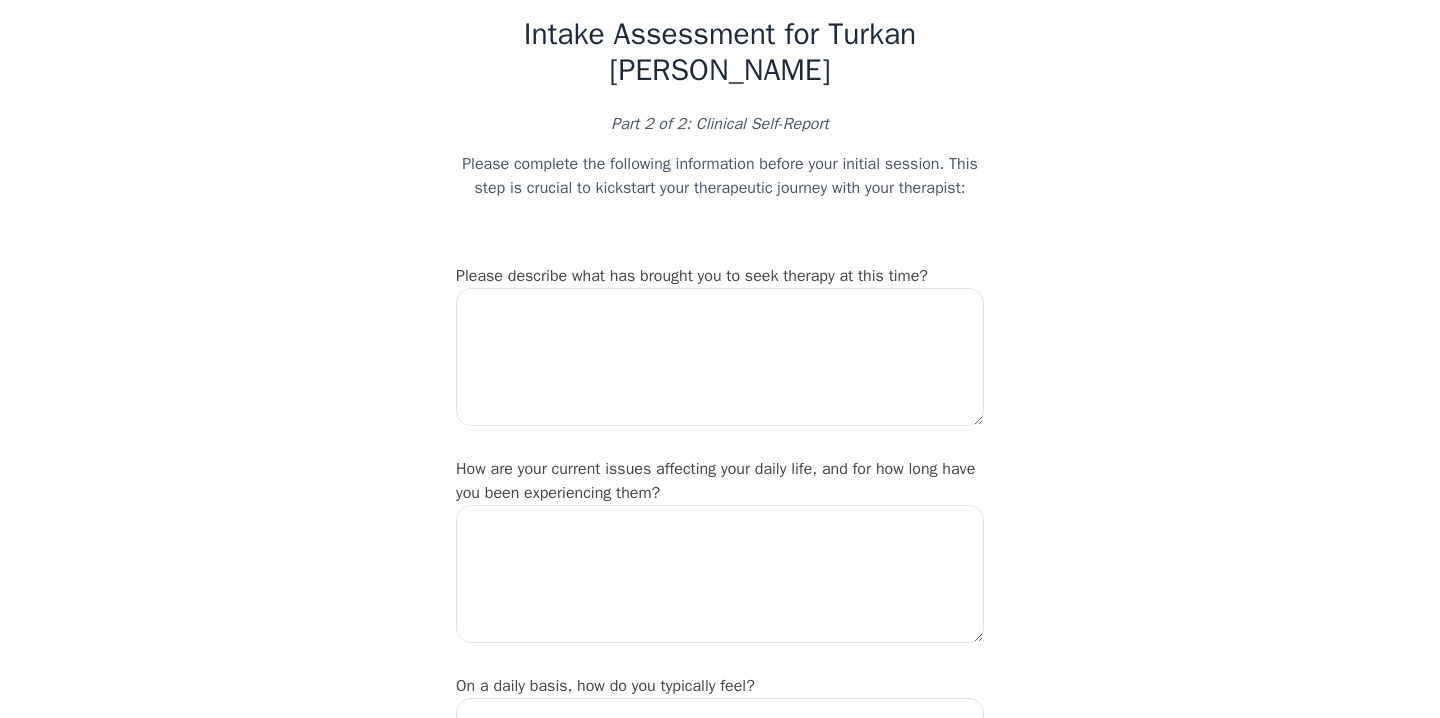 scroll, scrollTop: 68, scrollLeft: 0, axis: vertical 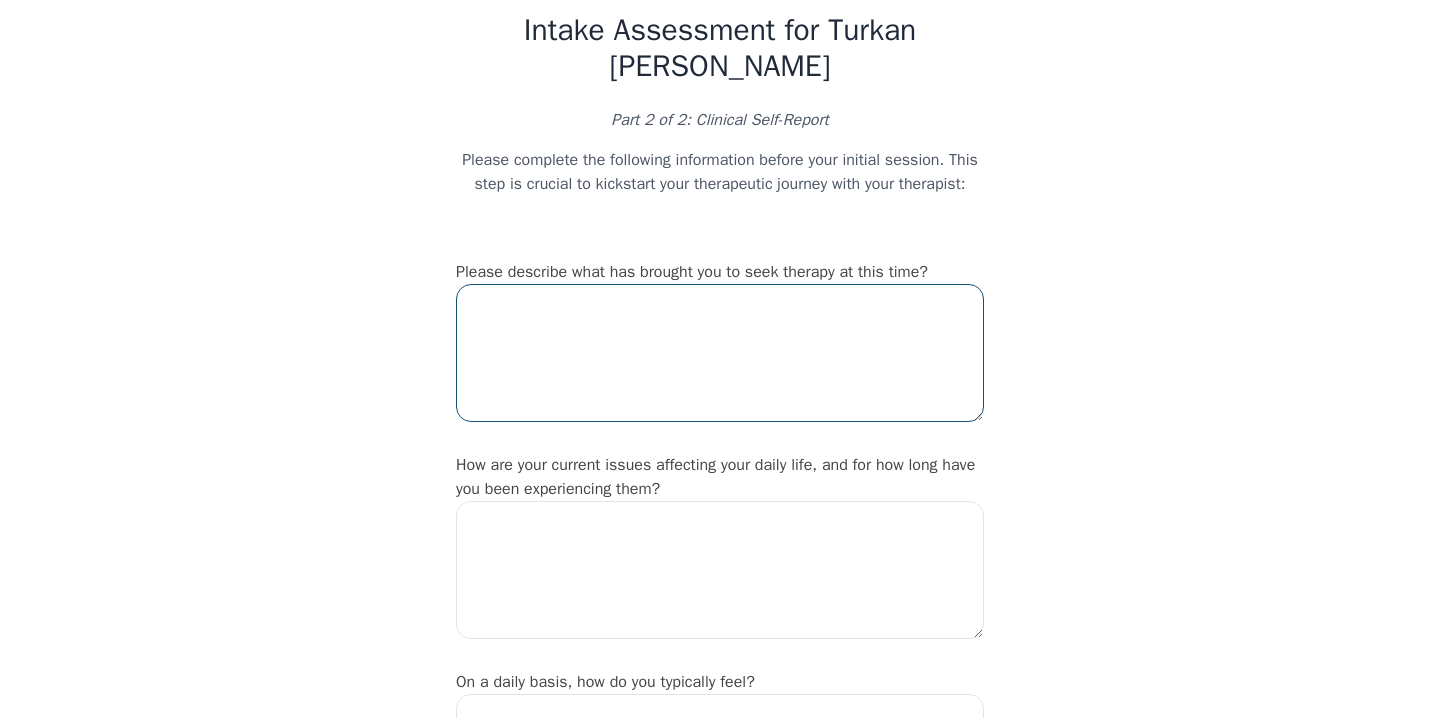click at bounding box center (720, 353) 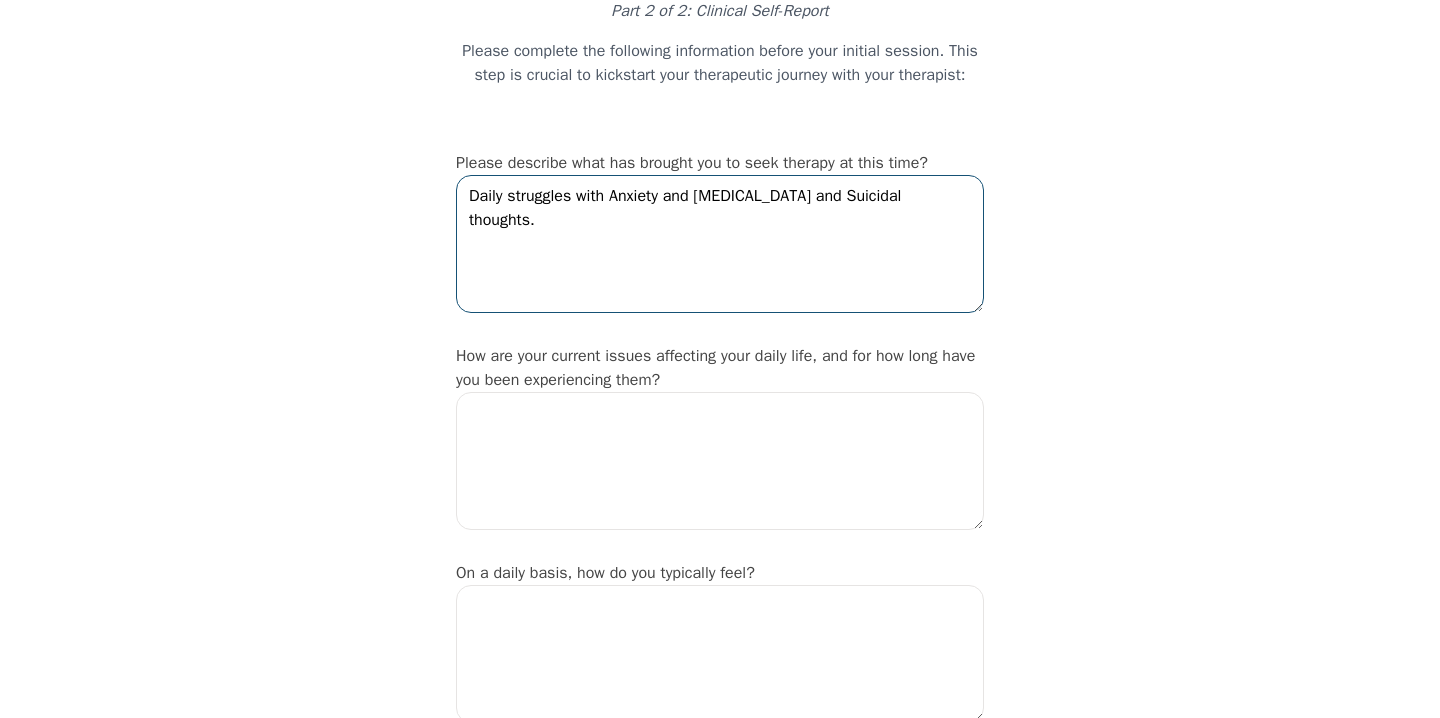 scroll, scrollTop: 179, scrollLeft: 0, axis: vertical 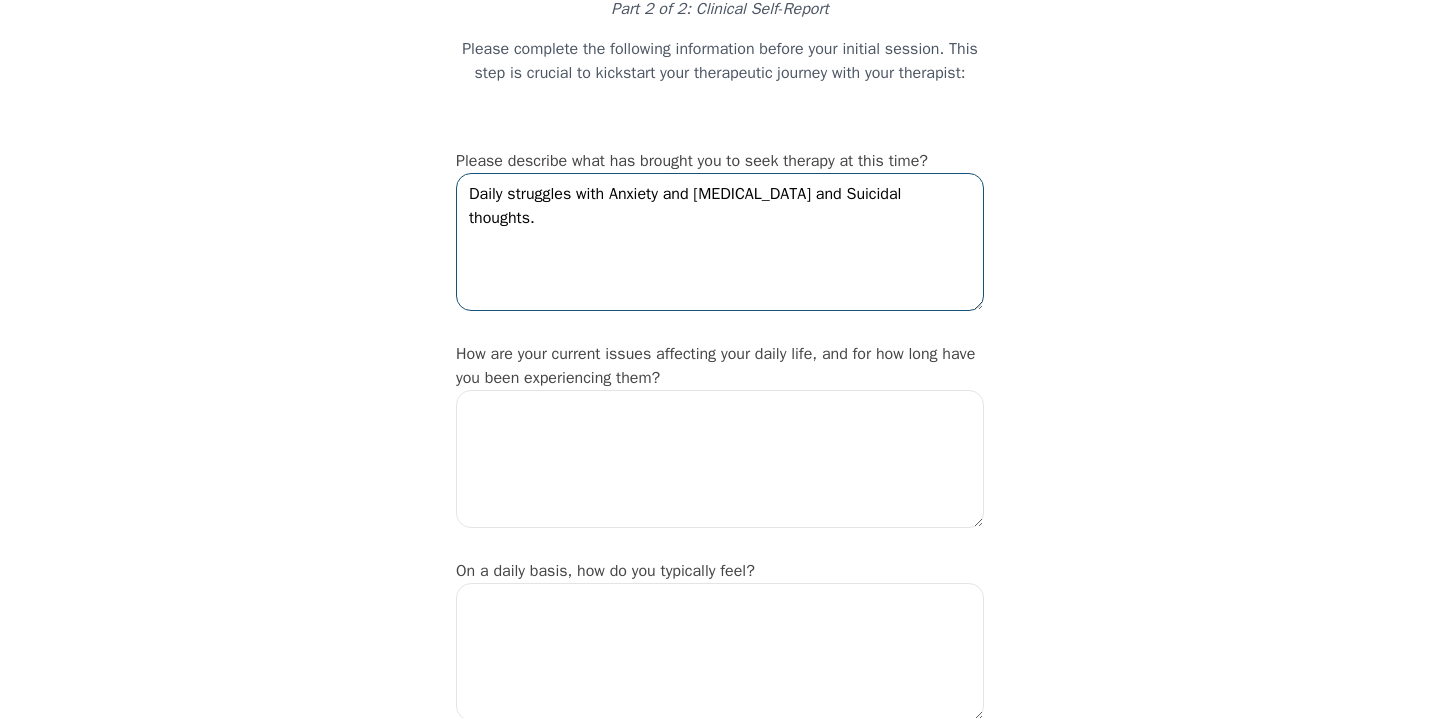 click on "Daily struggles with Anxiety and [MEDICAL_DATA] and Suicidal thoughts." at bounding box center [720, 242] 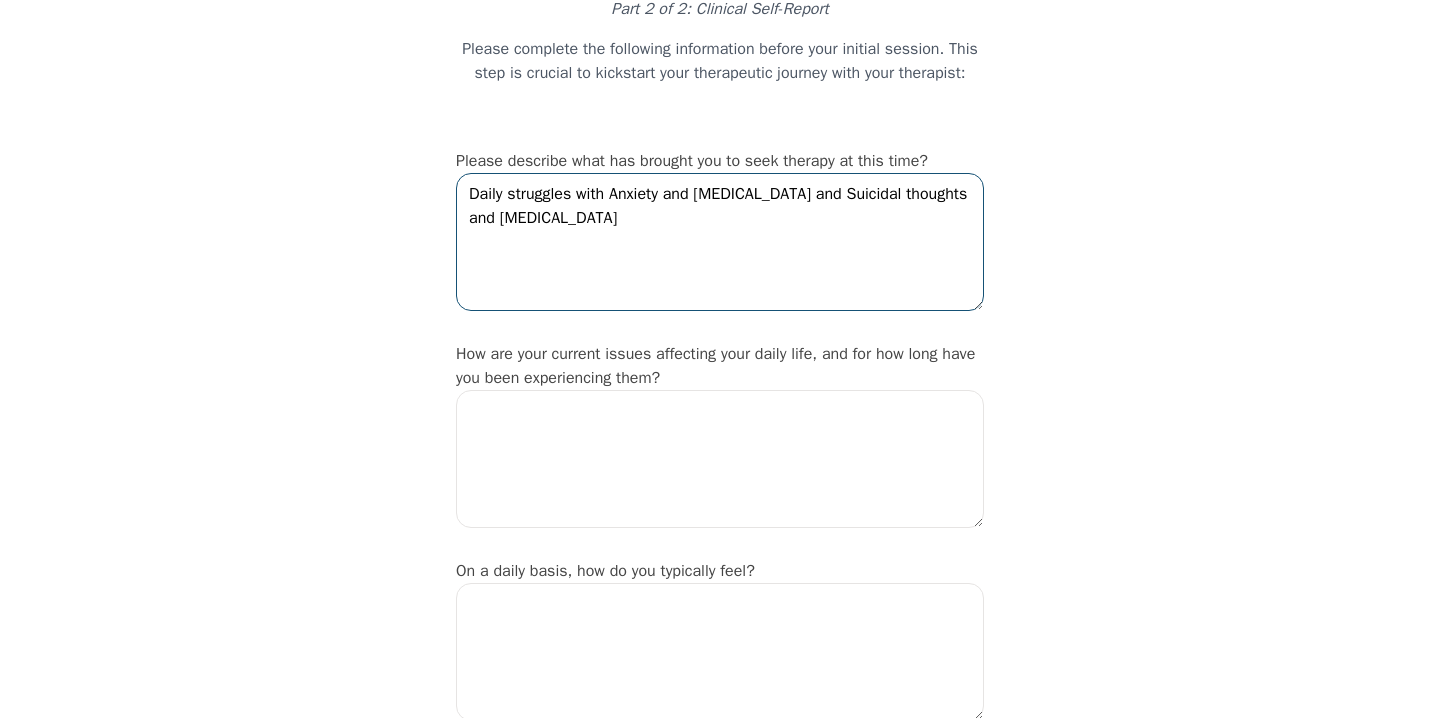type on "Daily struggles with Anxiety and [MEDICAL_DATA] and Suicidal thoughts and [MEDICAL_DATA]" 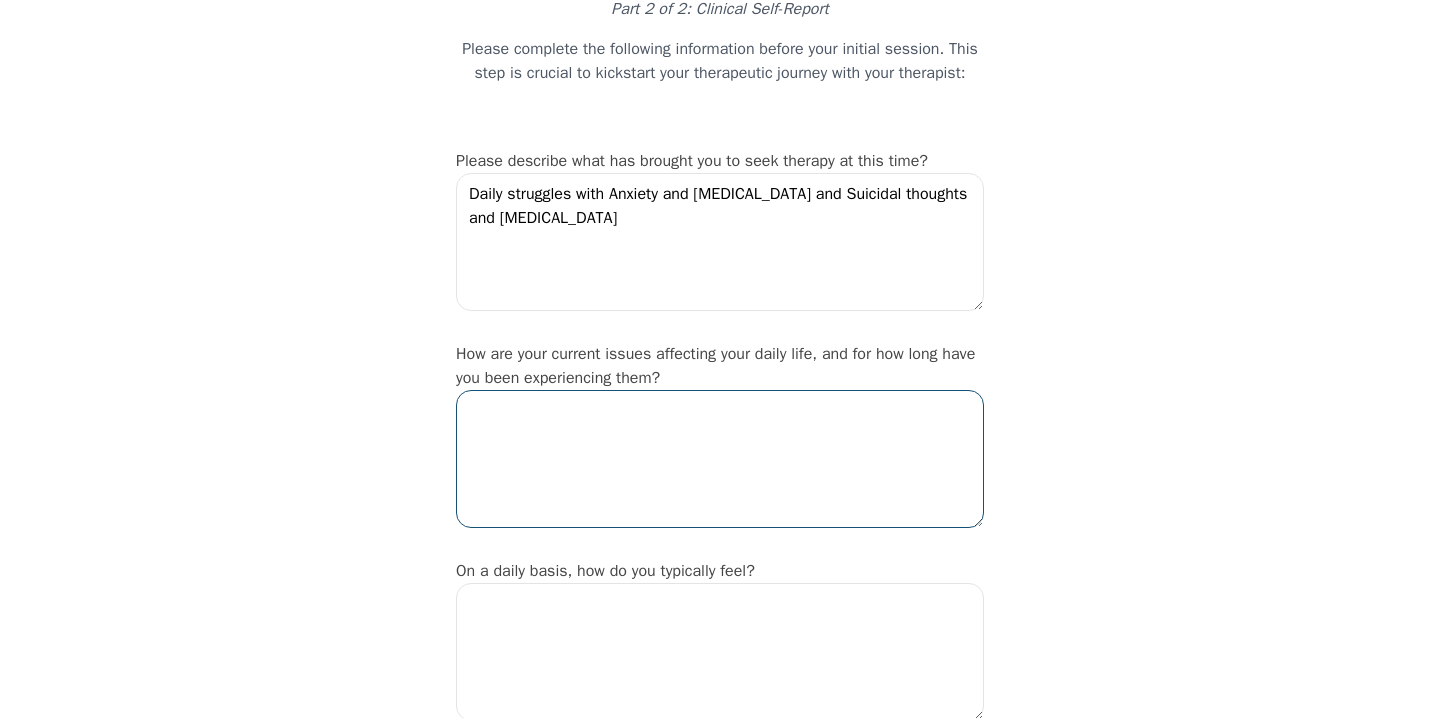 click at bounding box center (720, 459) 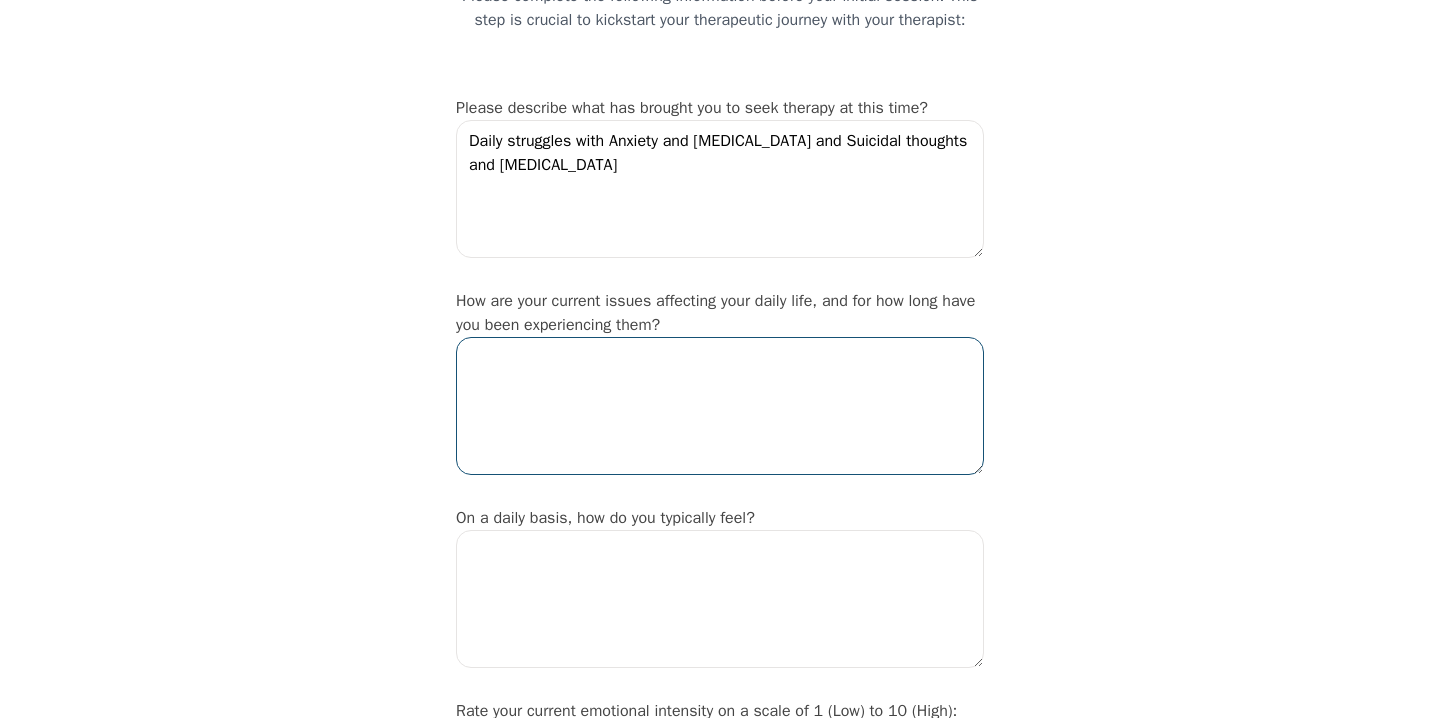 scroll, scrollTop: 261, scrollLeft: 0, axis: vertical 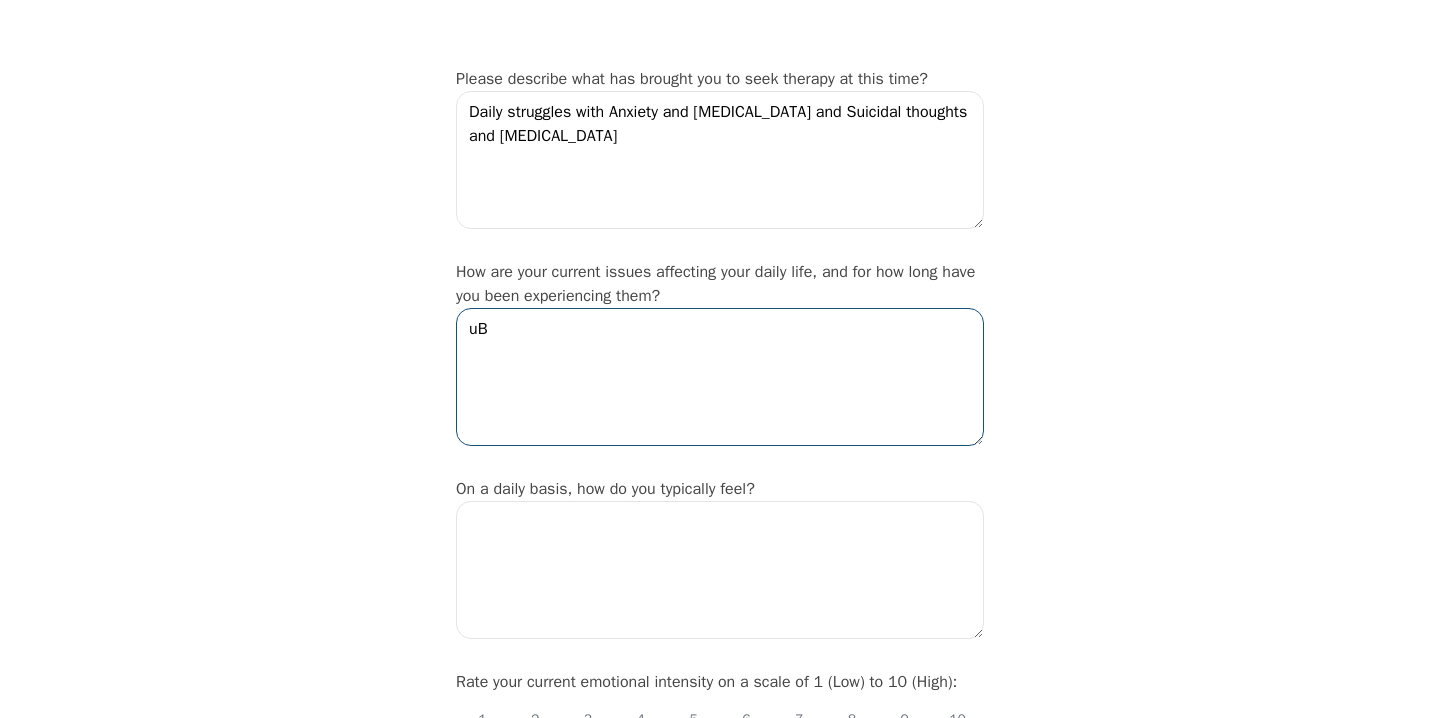 type on "u" 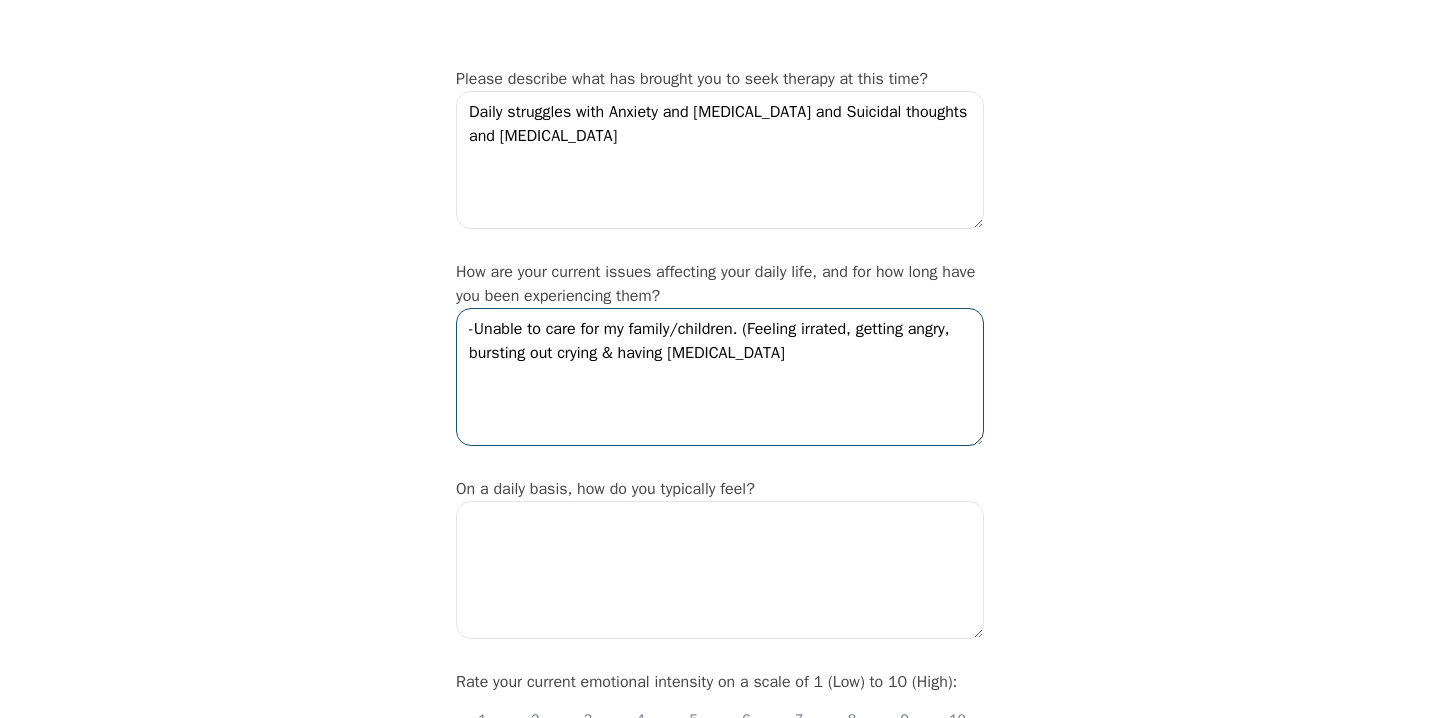 click on "-Unable to care for my family/children. (Feeling irrated, getting angry, bursting out crying & having [MEDICAL_DATA]" at bounding box center [720, 377] 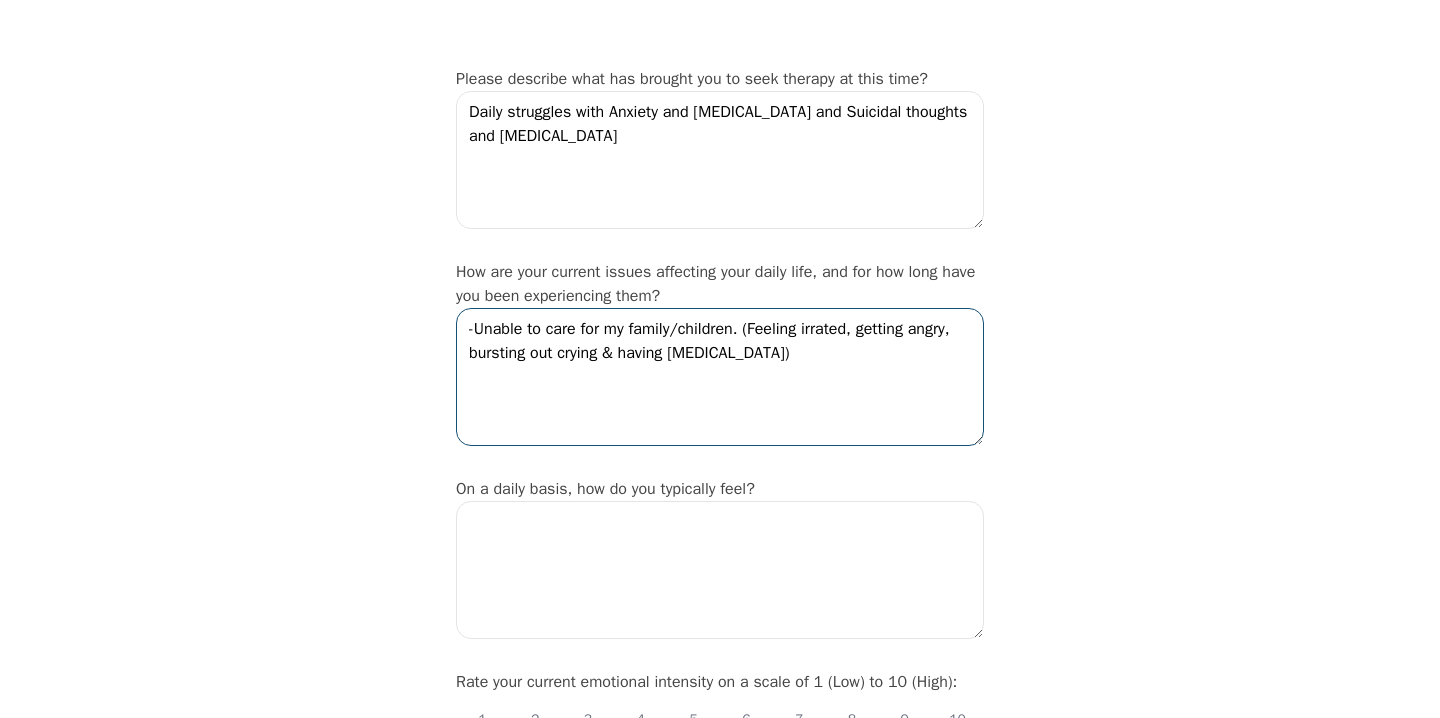 type on "-Unable to care for my family/children. (Feeling irrated, getting angry, bursting out crying & having [MEDICAL_DATA])" 